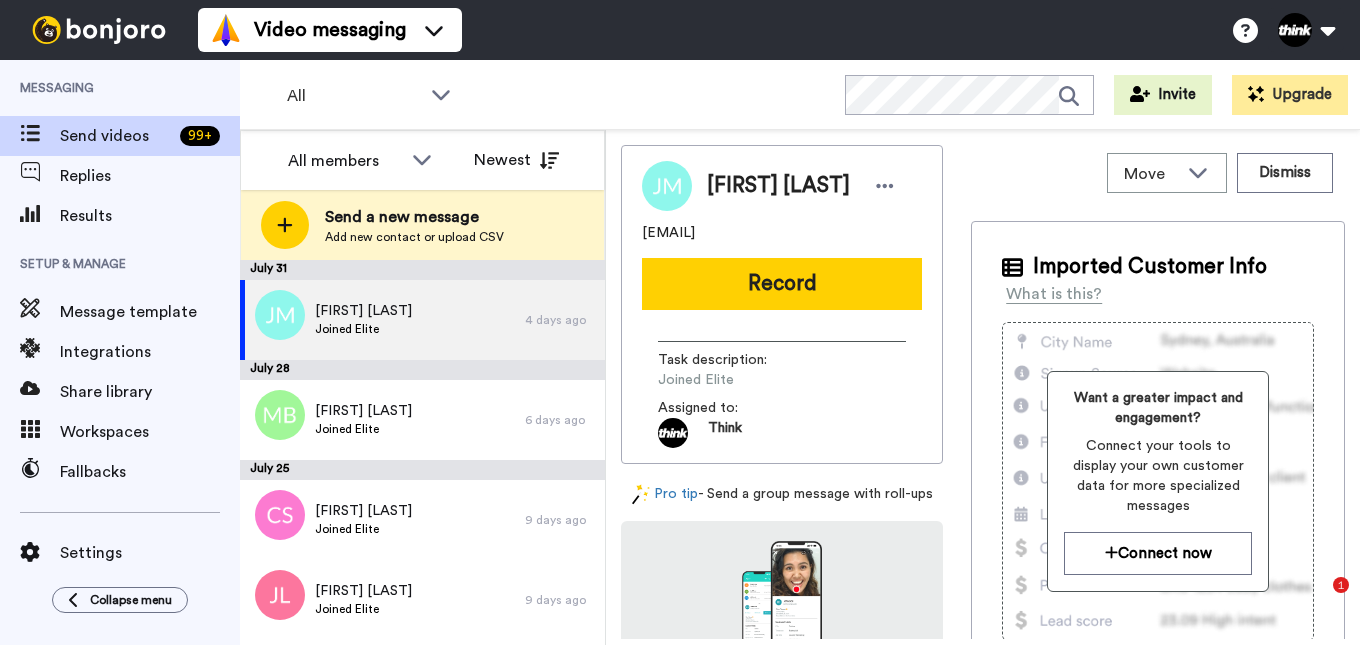 scroll, scrollTop: 0, scrollLeft: 0, axis: both 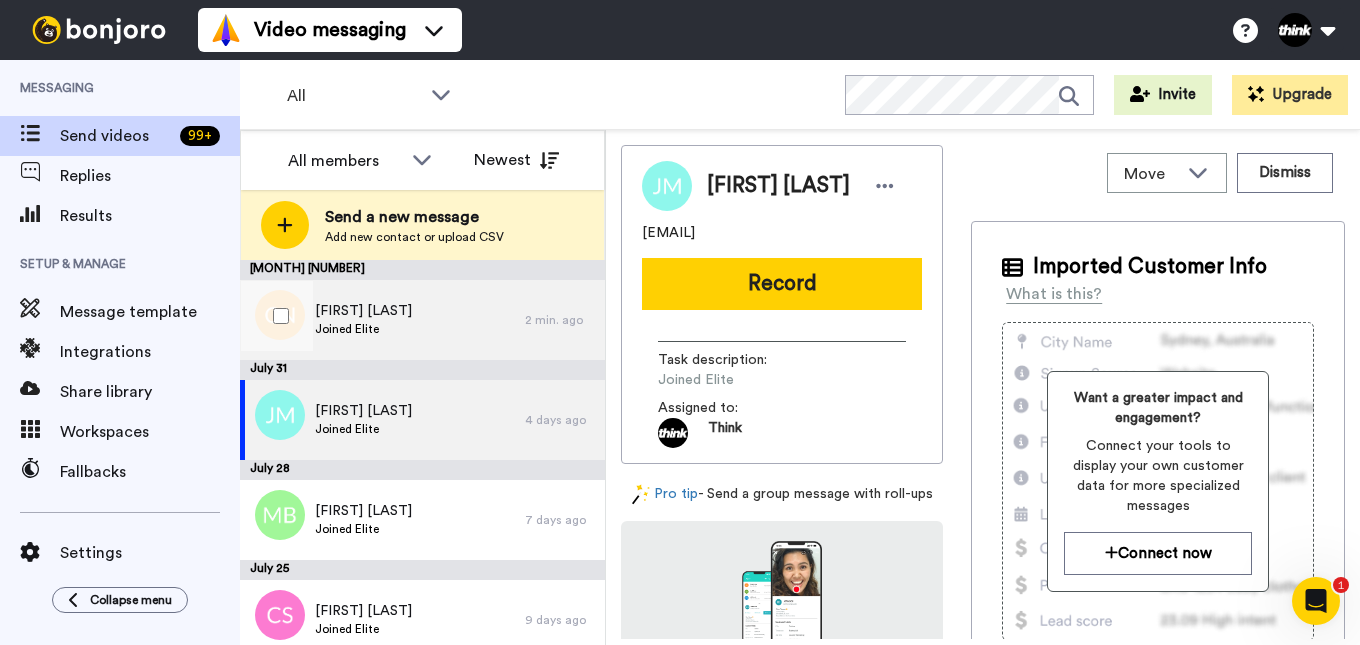 click on "Cody Noriega Joined Elite" at bounding box center (382, 320) 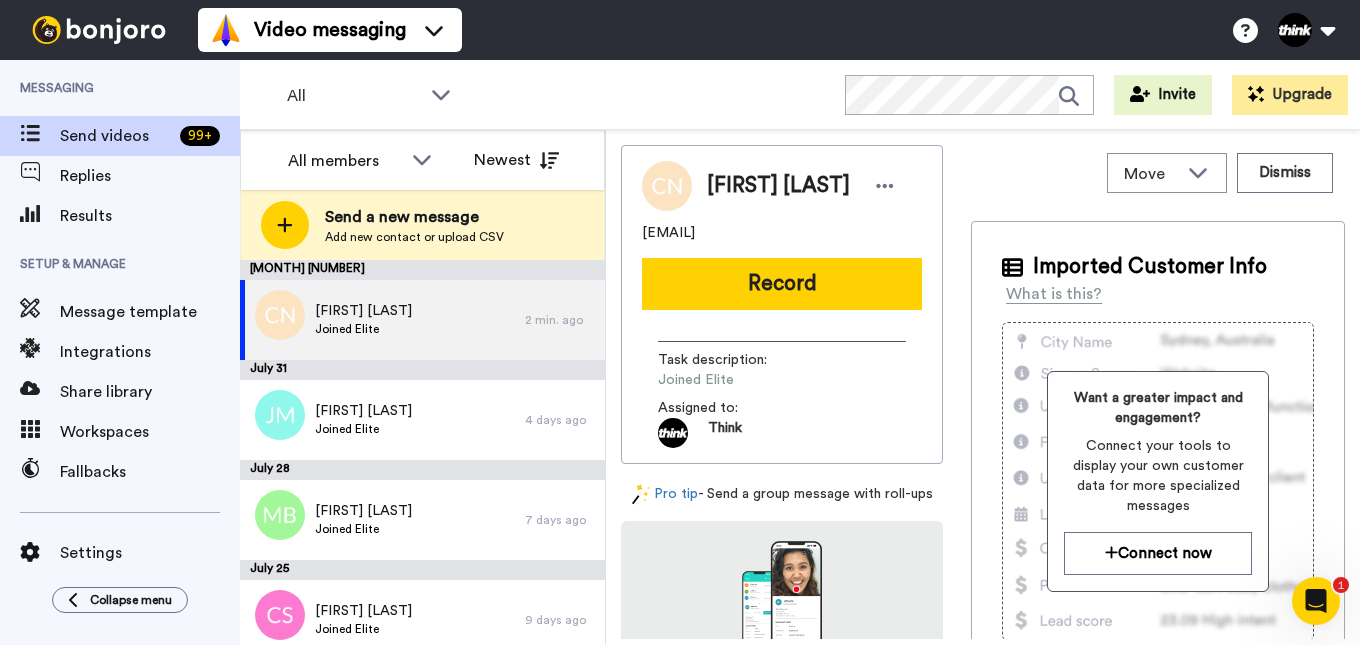 drag, startPoint x: 643, startPoint y: 234, endPoint x: 756, endPoint y: 230, distance: 113.07078 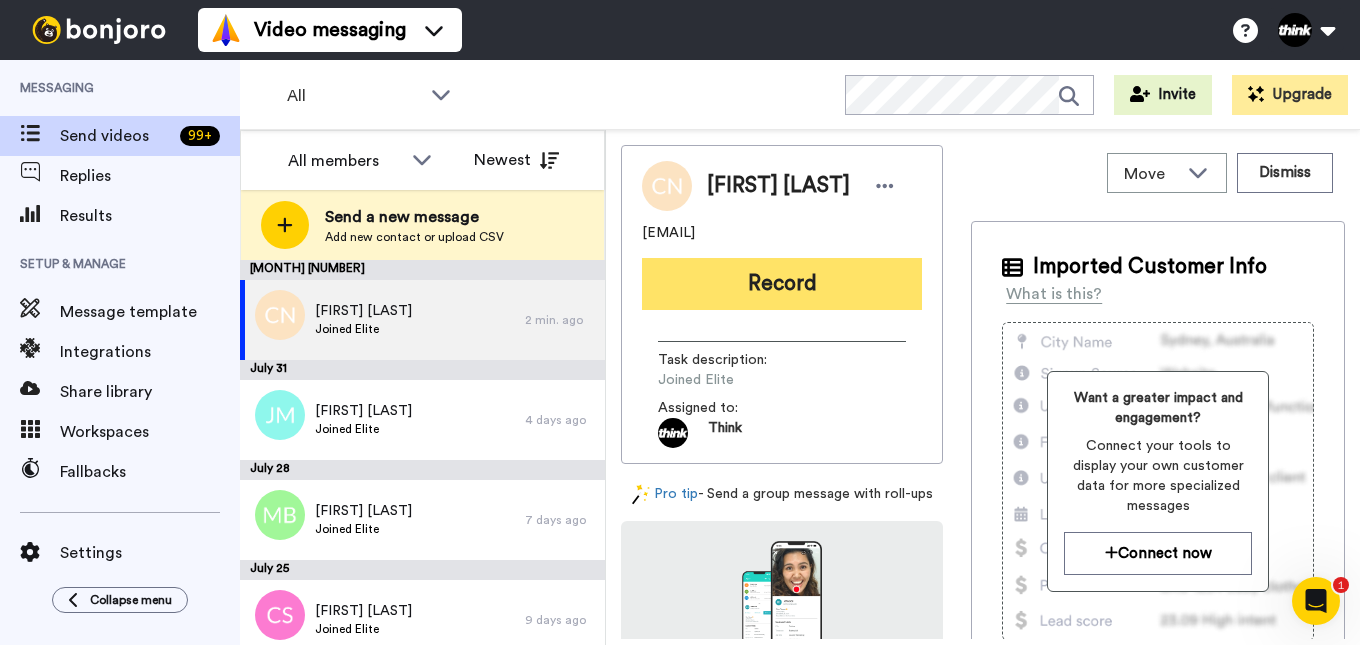 click on "Record" at bounding box center [782, 284] 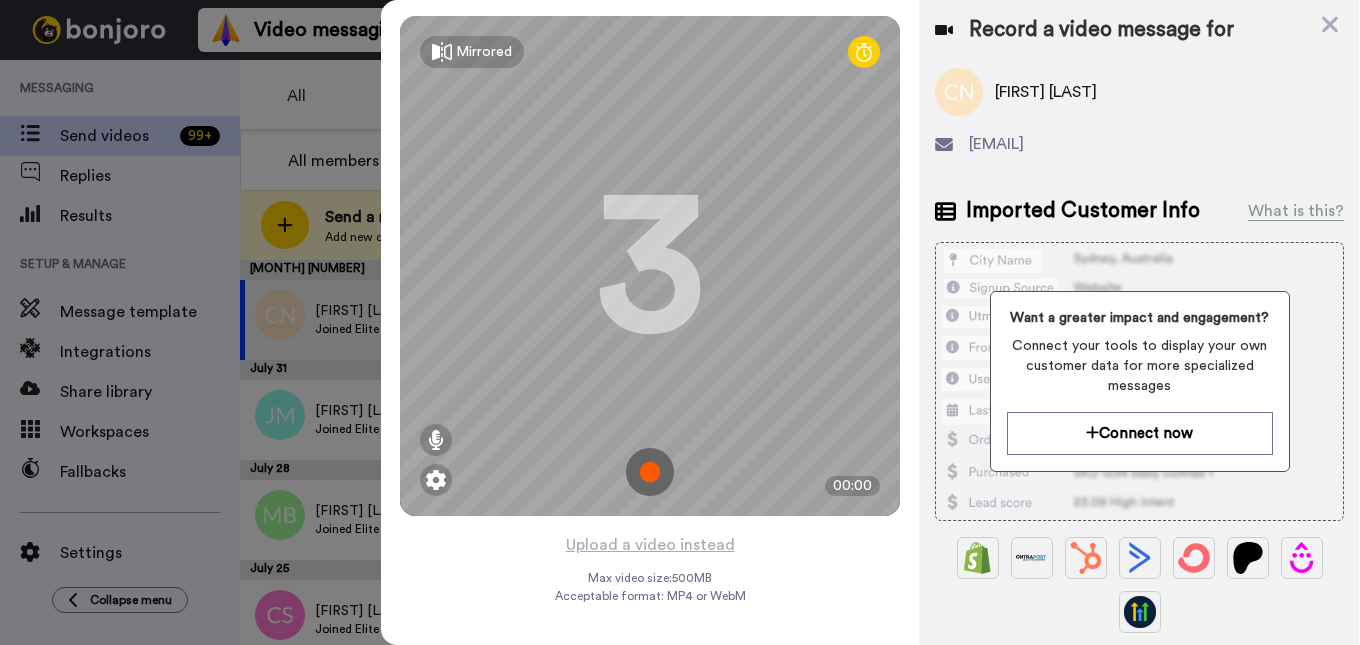 click at bounding box center (650, 472) 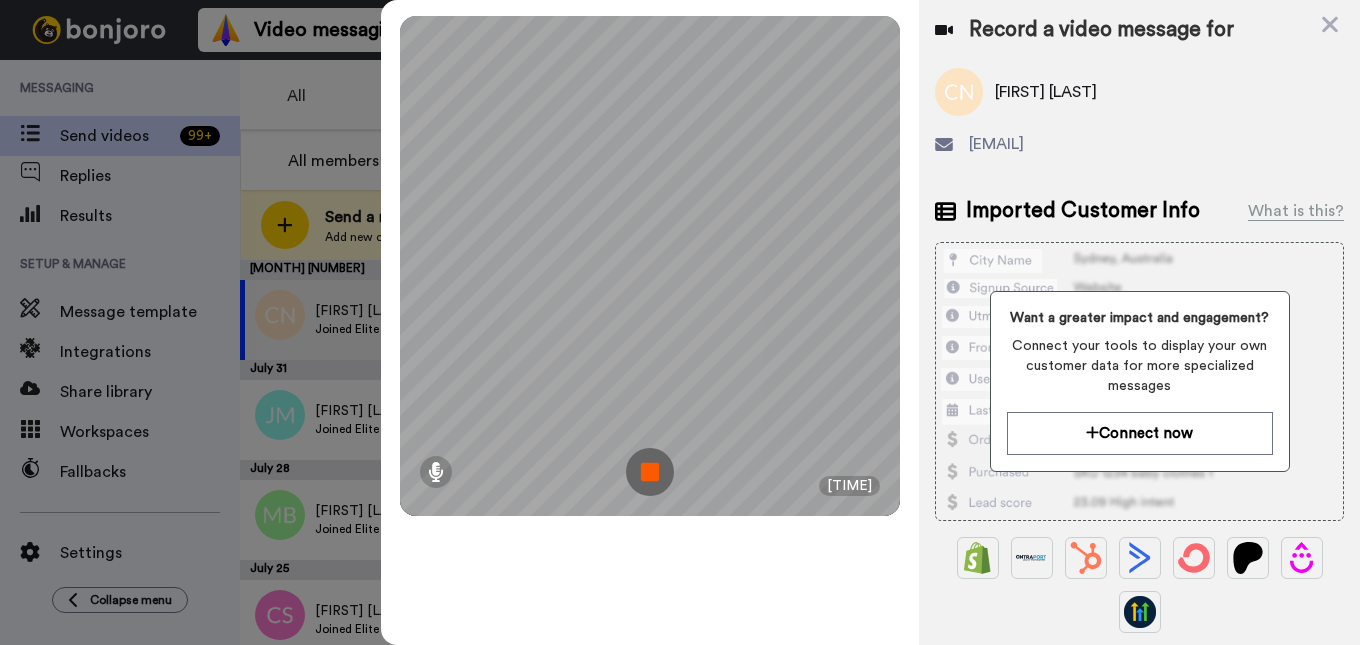 click at bounding box center [650, 472] 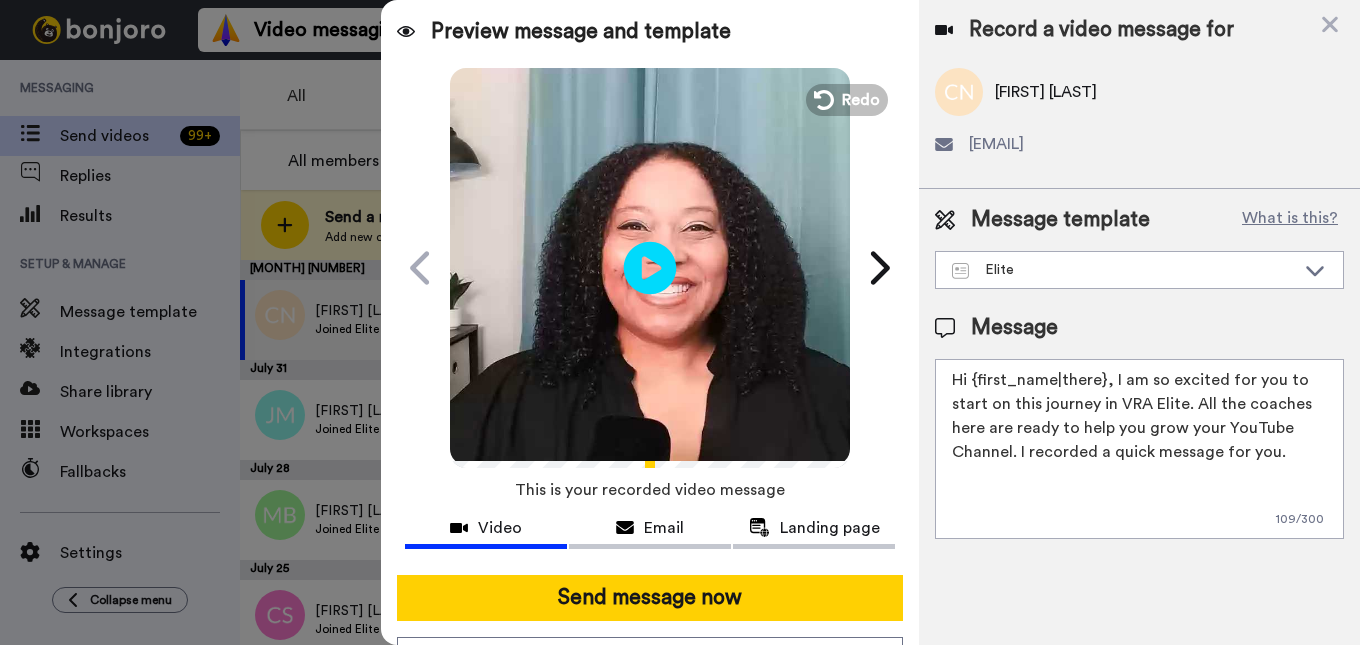 click 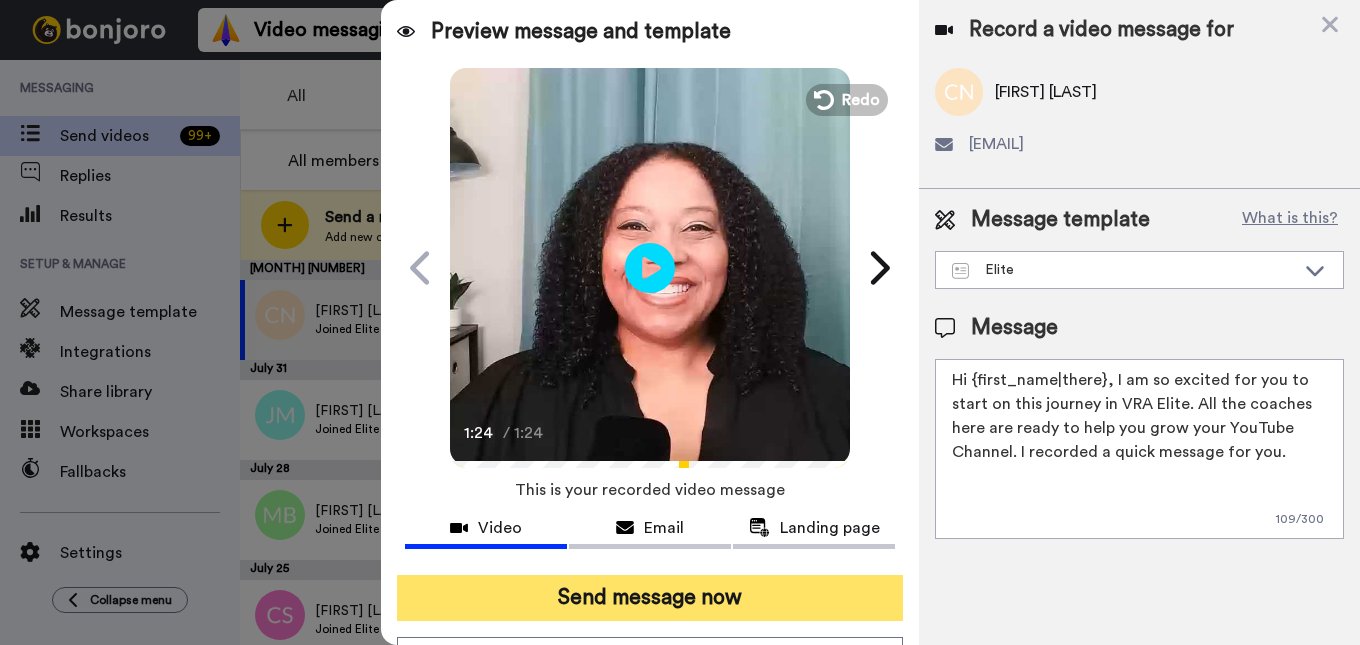 click on "Send message now" at bounding box center [650, 598] 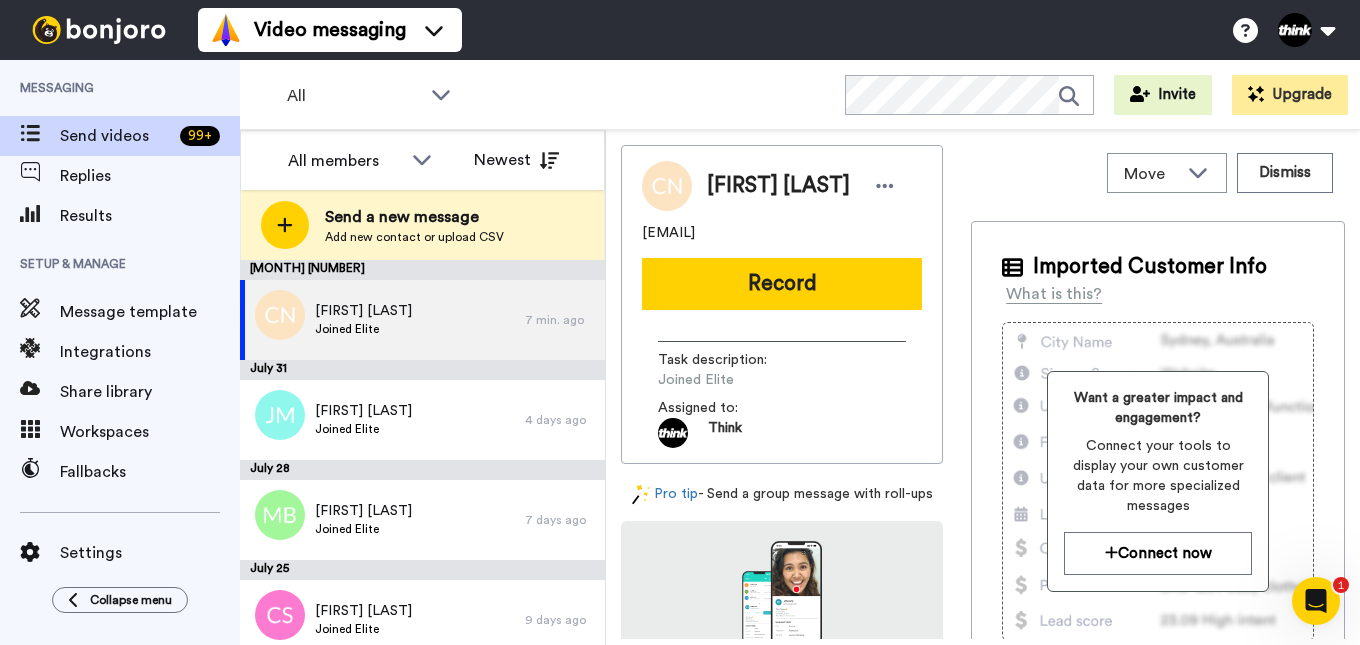 scroll, scrollTop: 0, scrollLeft: 0, axis: both 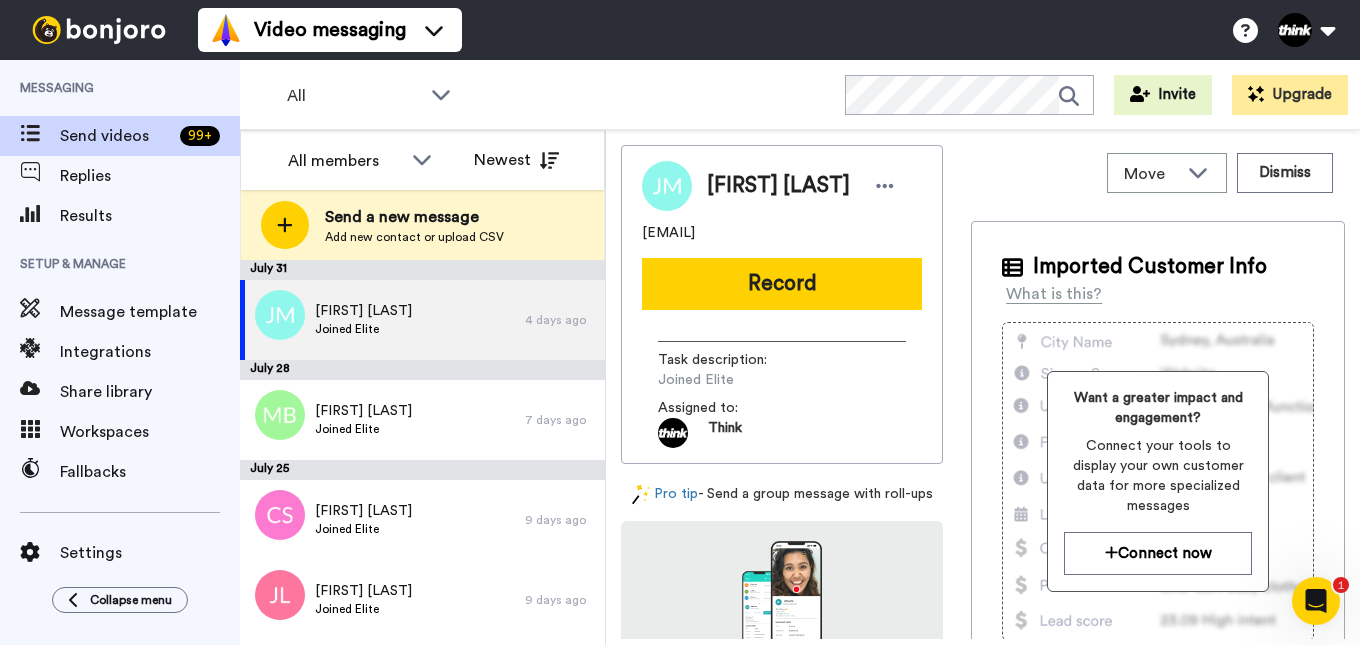 drag, startPoint x: 642, startPoint y: 244, endPoint x: 764, endPoint y: 243, distance: 122.0041 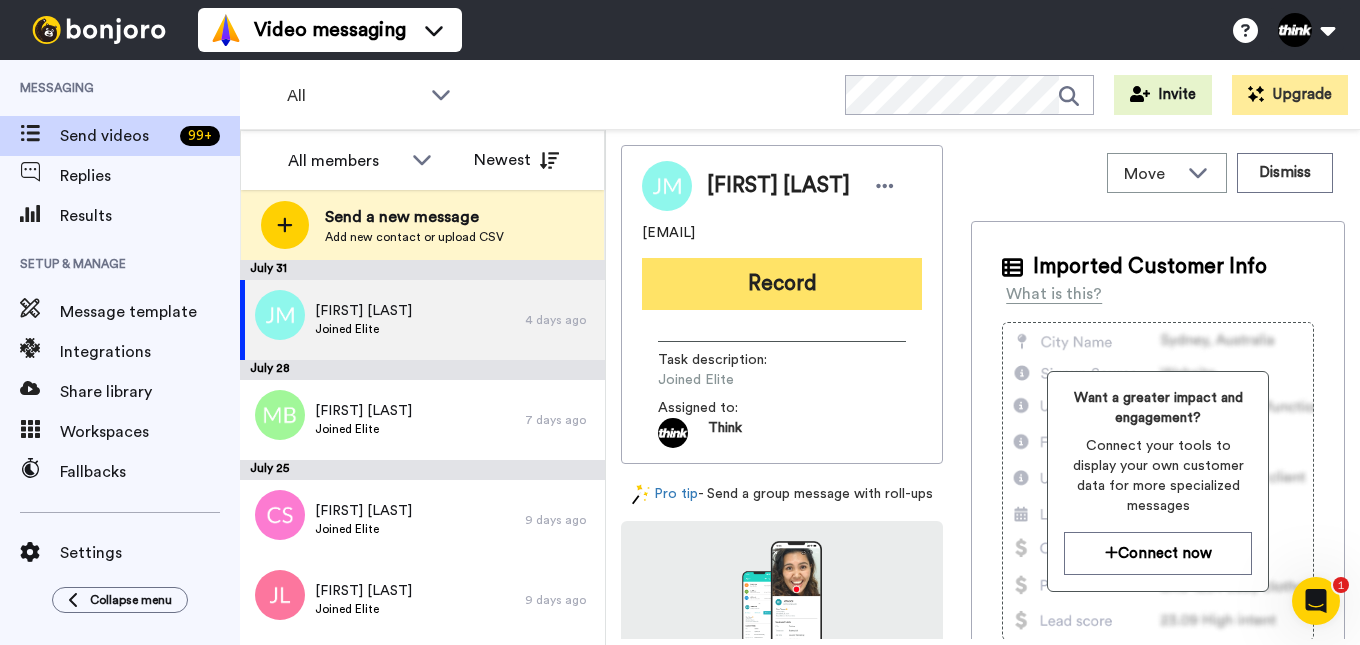 click on "Record" at bounding box center (782, 284) 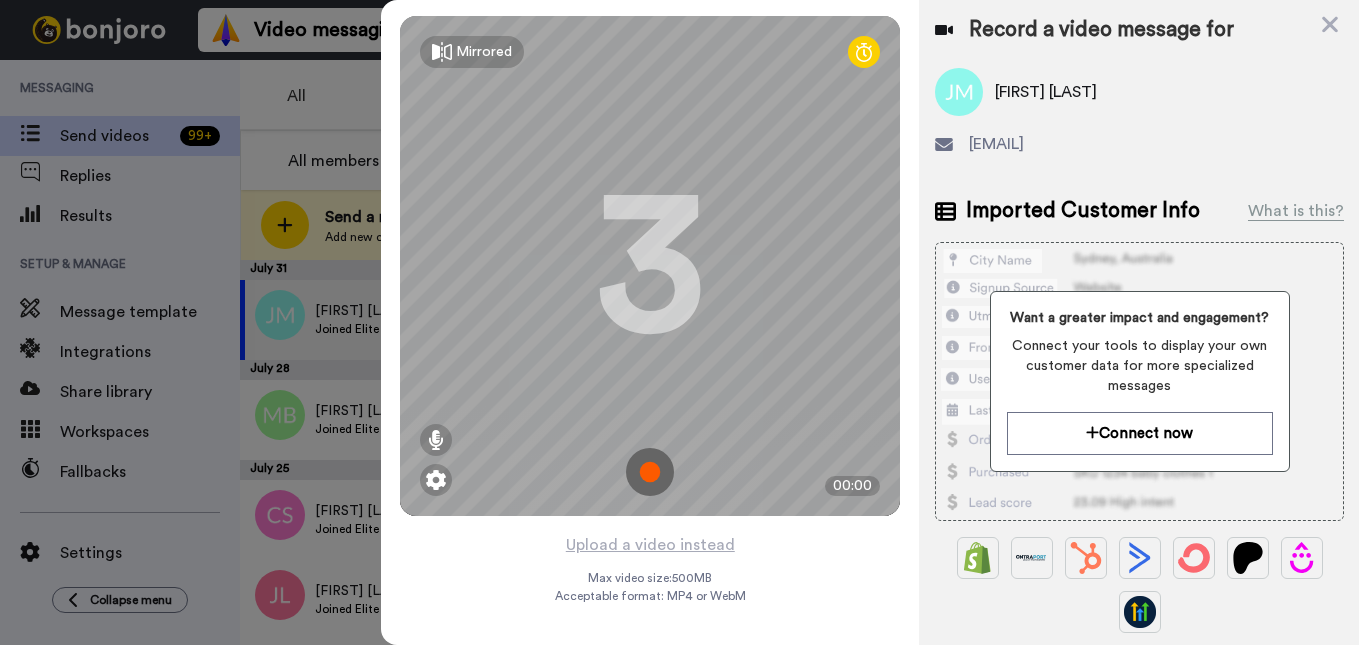 click at bounding box center (650, 472) 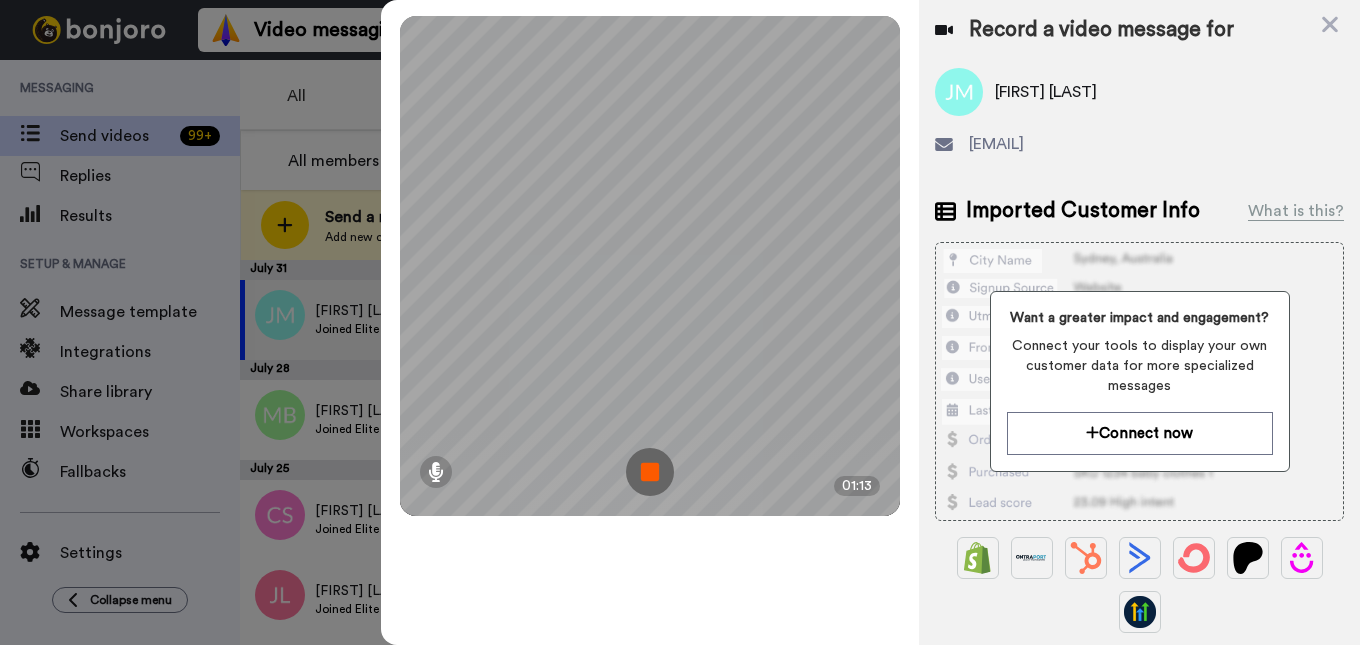 click at bounding box center (650, 472) 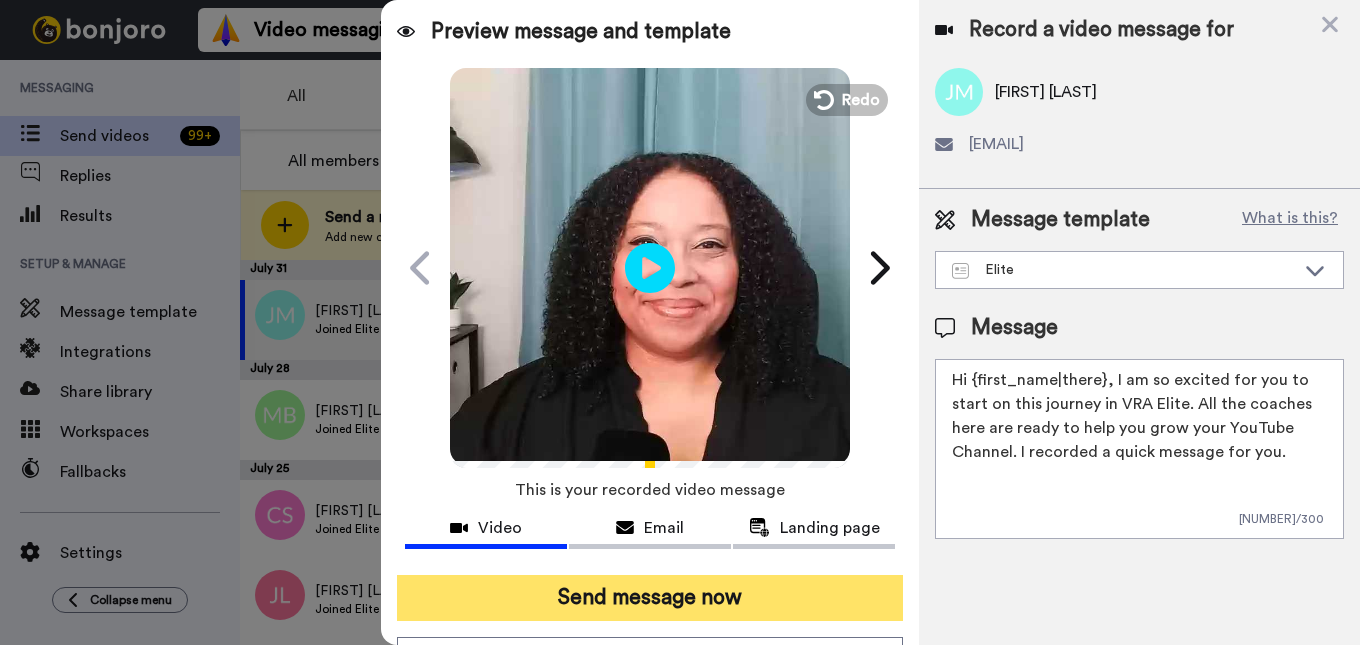 click on "Send message now" at bounding box center [650, 598] 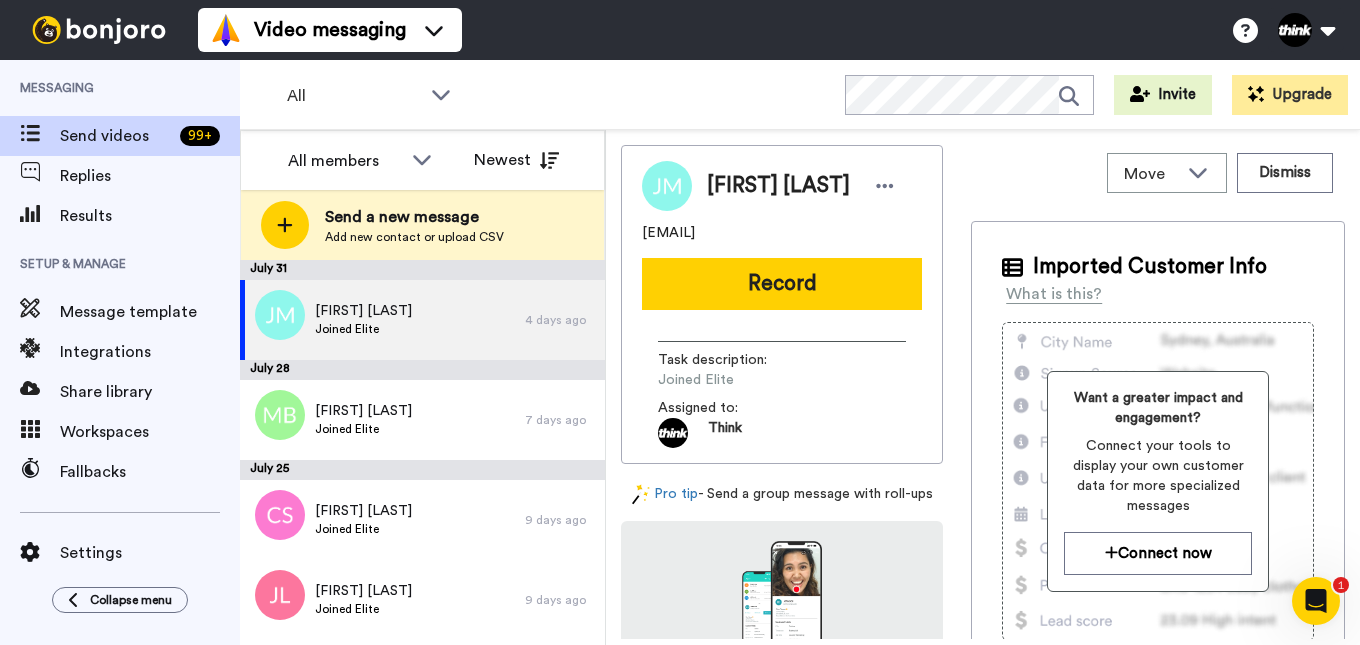 scroll, scrollTop: 0, scrollLeft: 0, axis: both 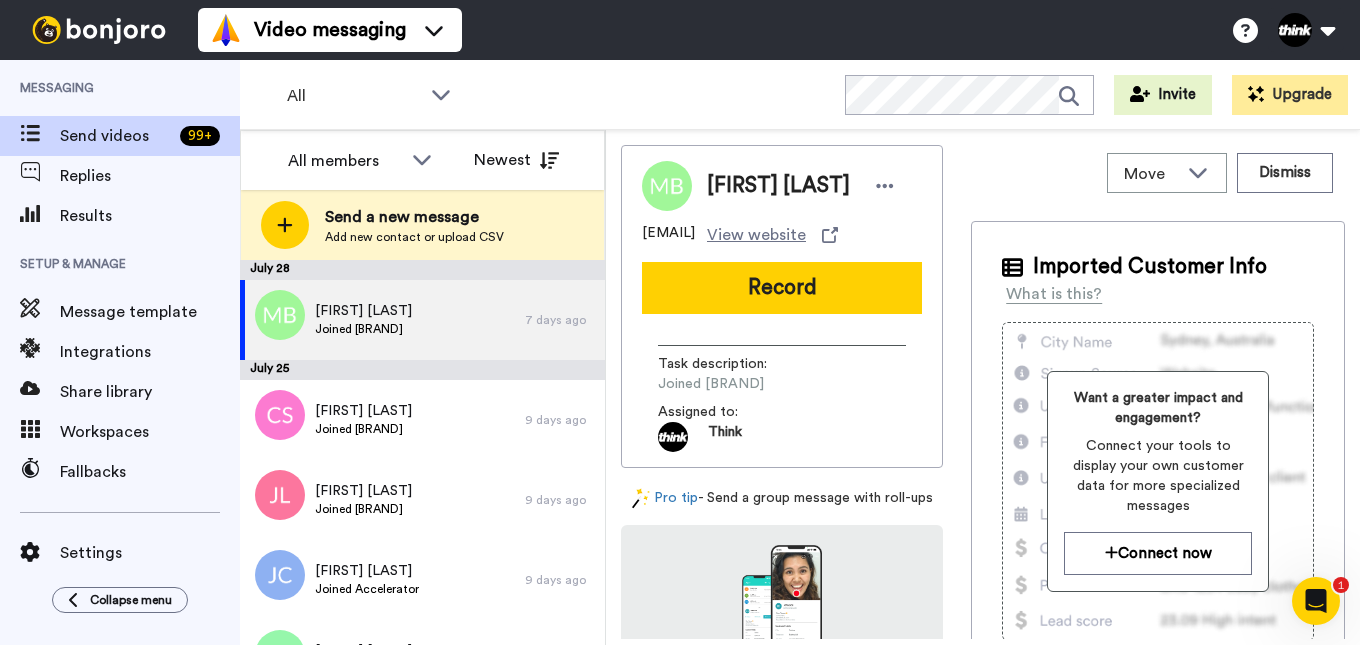 drag, startPoint x: 770, startPoint y: 242, endPoint x: 646, endPoint y: 246, distance: 124.0645 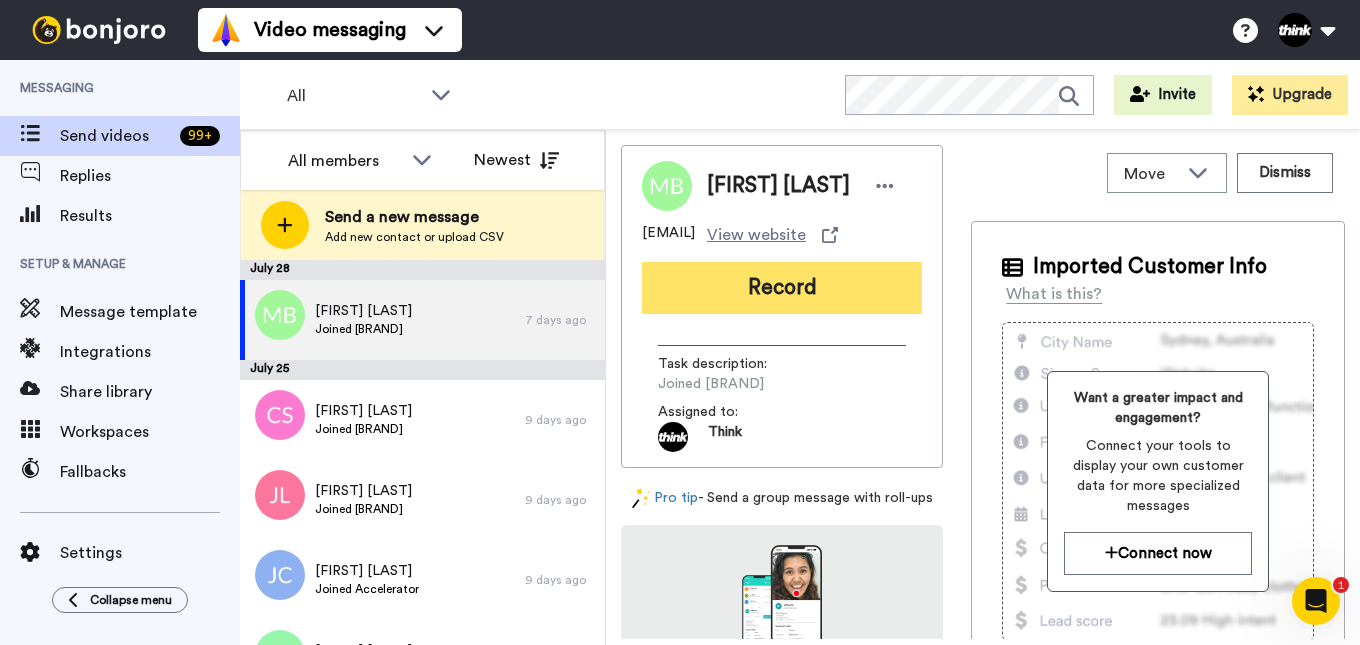click on "Record" at bounding box center [782, 288] 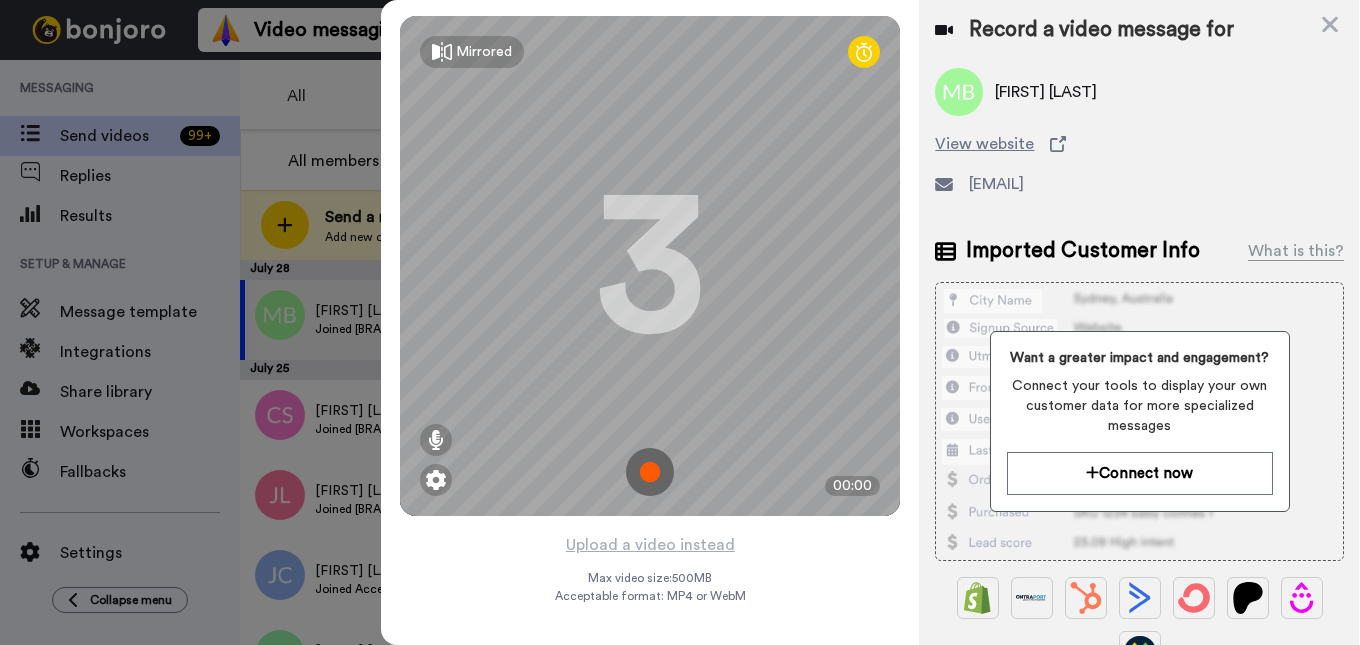 click at bounding box center (650, 472) 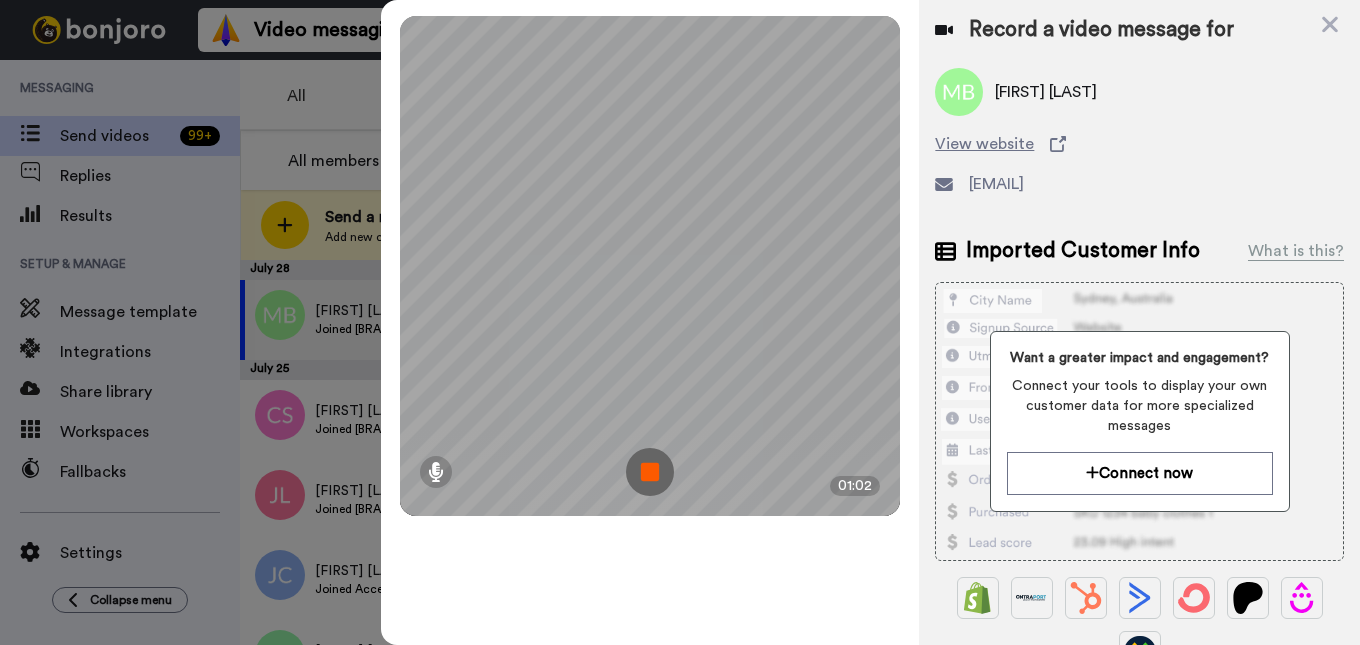 click at bounding box center [650, 472] 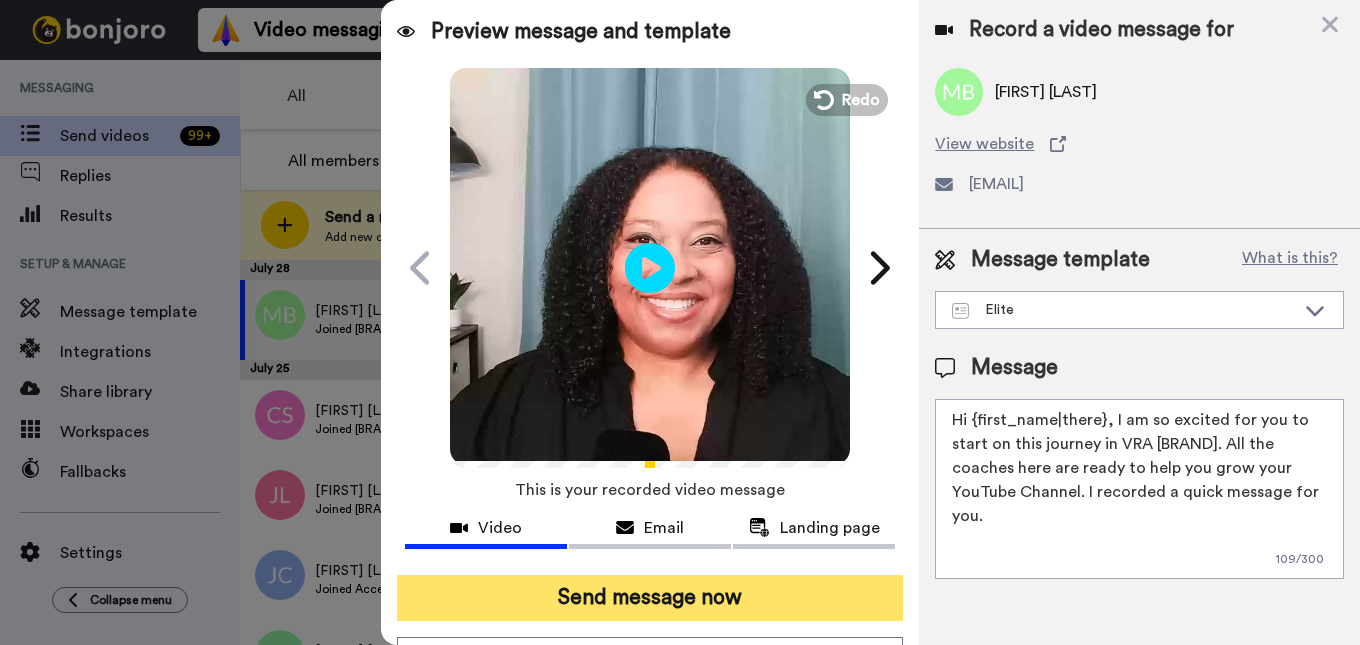 click on "Send message now" at bounding box center (650, 598) 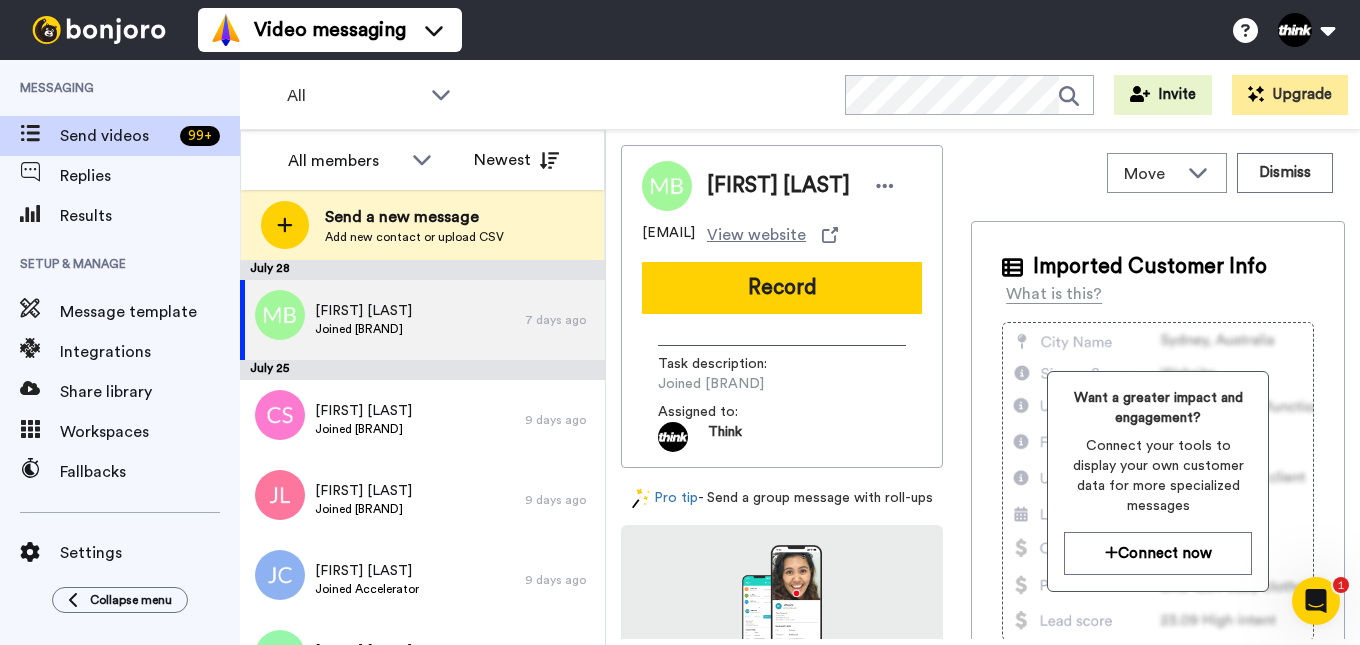 scroll, scrollTop: 0, scrollLeft: 0, axis: both 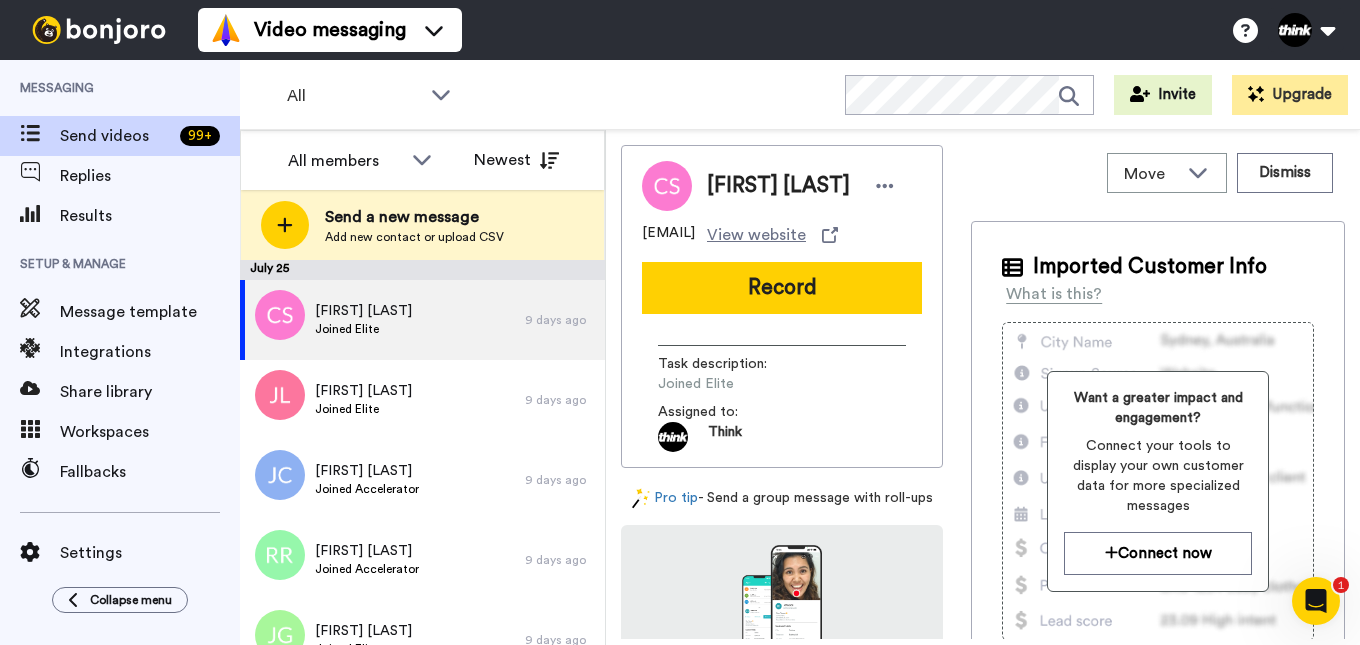 drag, startPoint x: 882, startPoint y: 234, endPoint x: 635, endPoint y: 238, distance: 247.03238 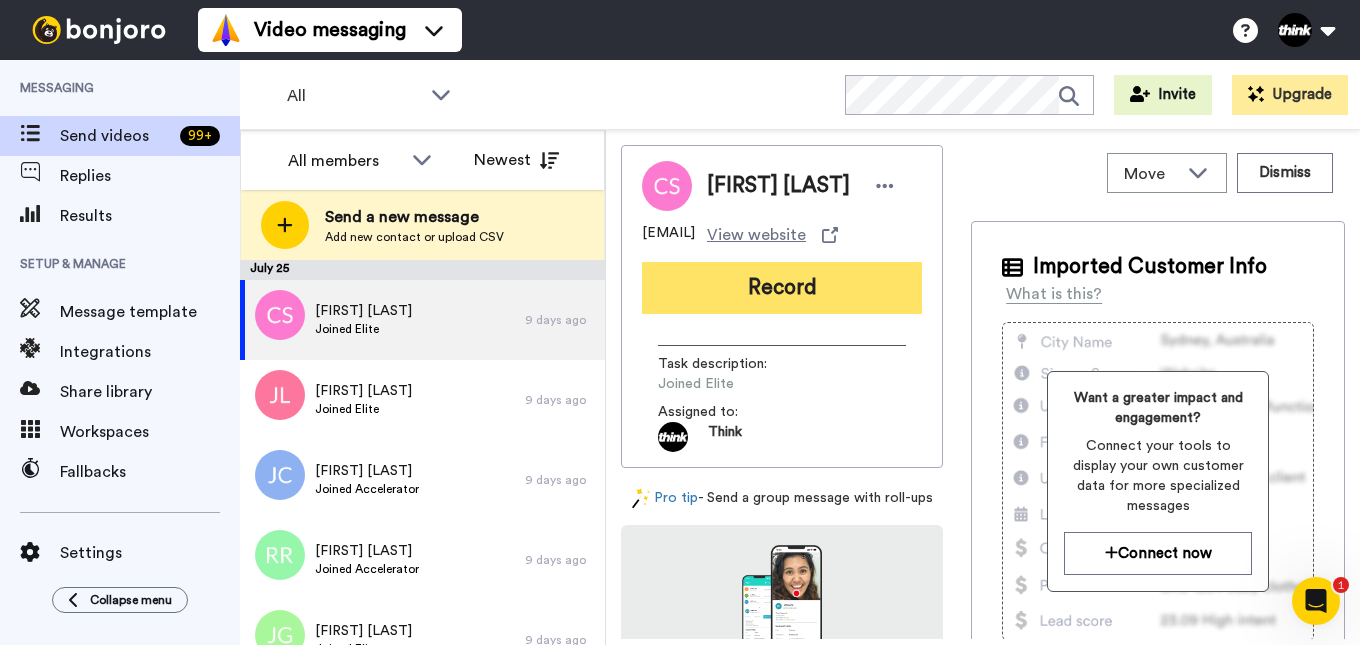 click on "Record" at bounding box center [782, 288] 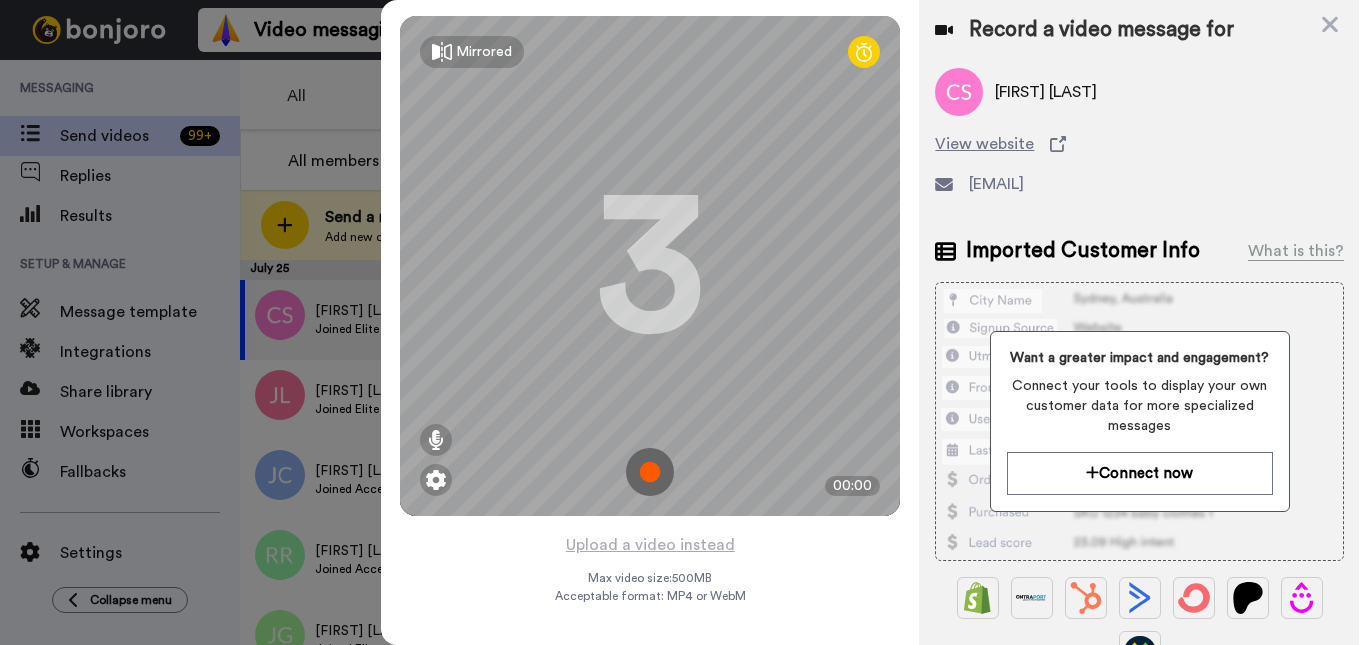click at bounding box center (650, 472) 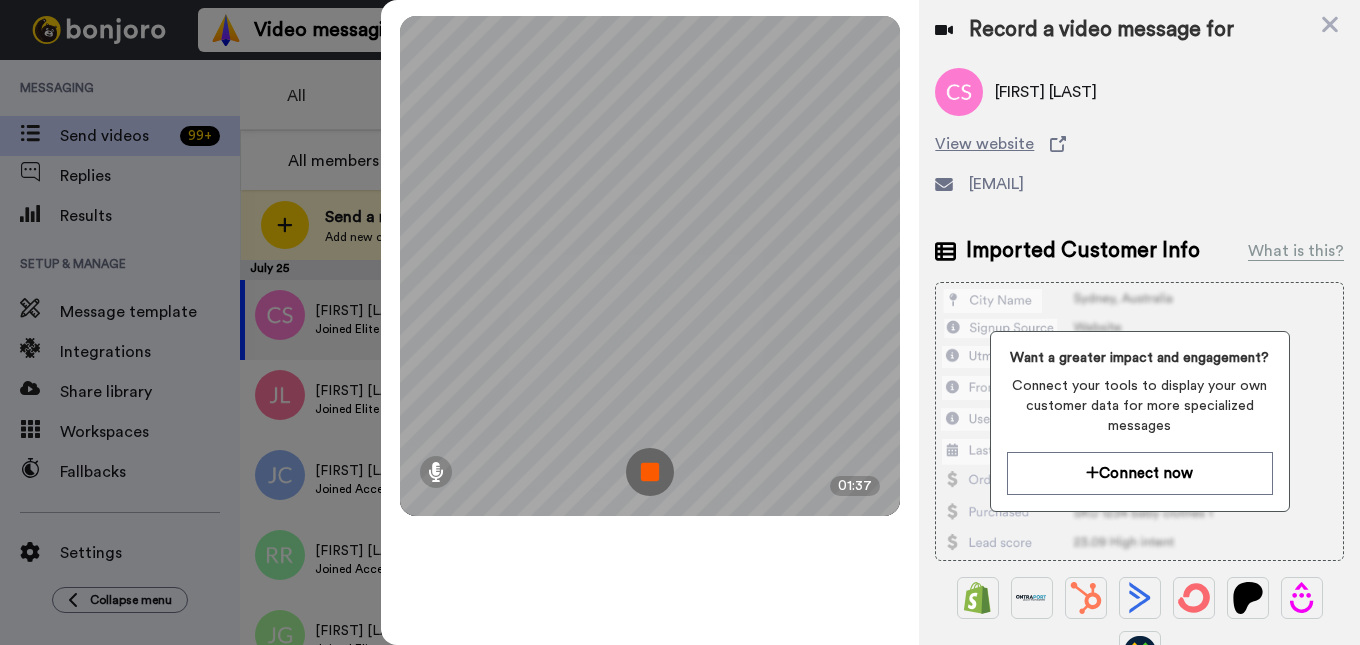 click at bounding box center [650, 472] 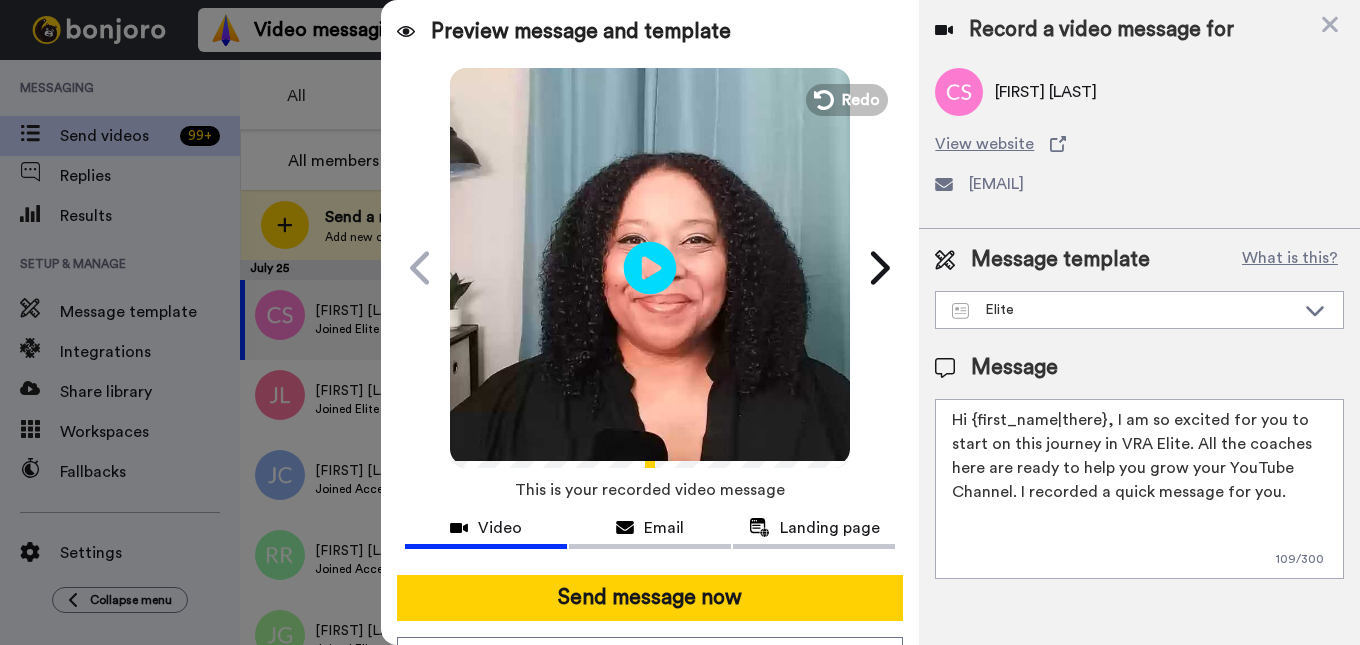 click 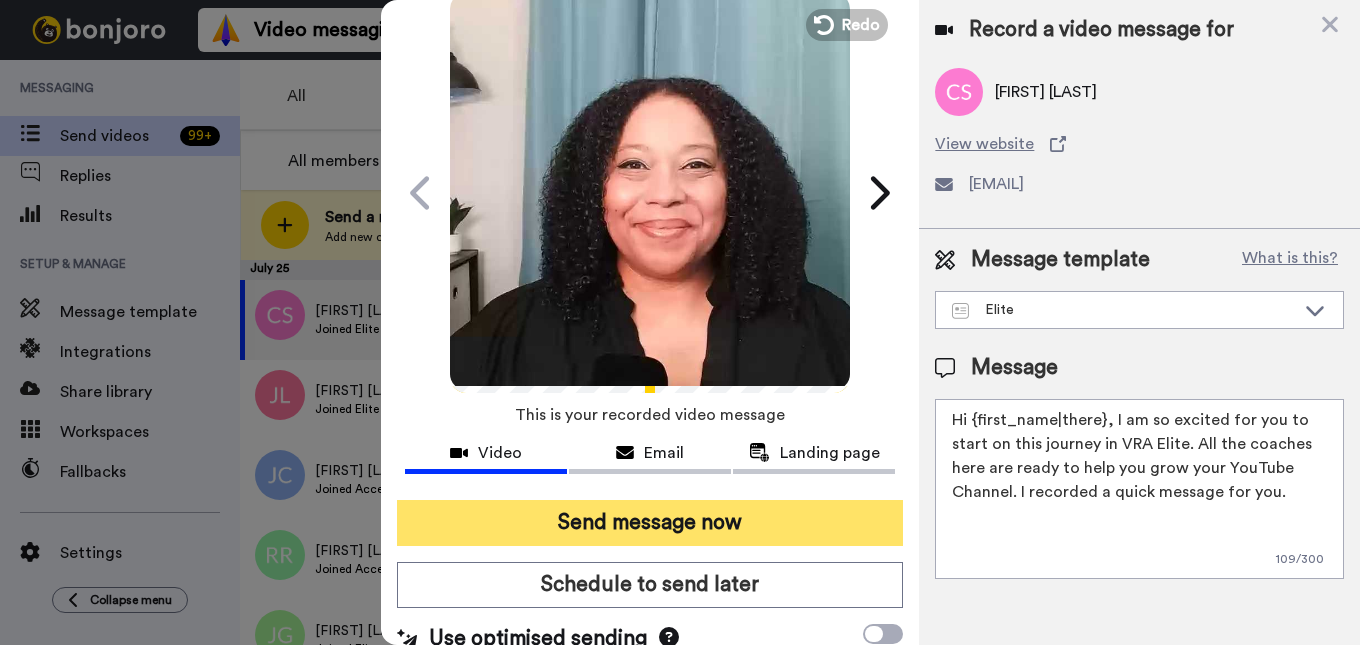 scroll, scrollTop: 100, scrollLeft: 0, axis: vertical 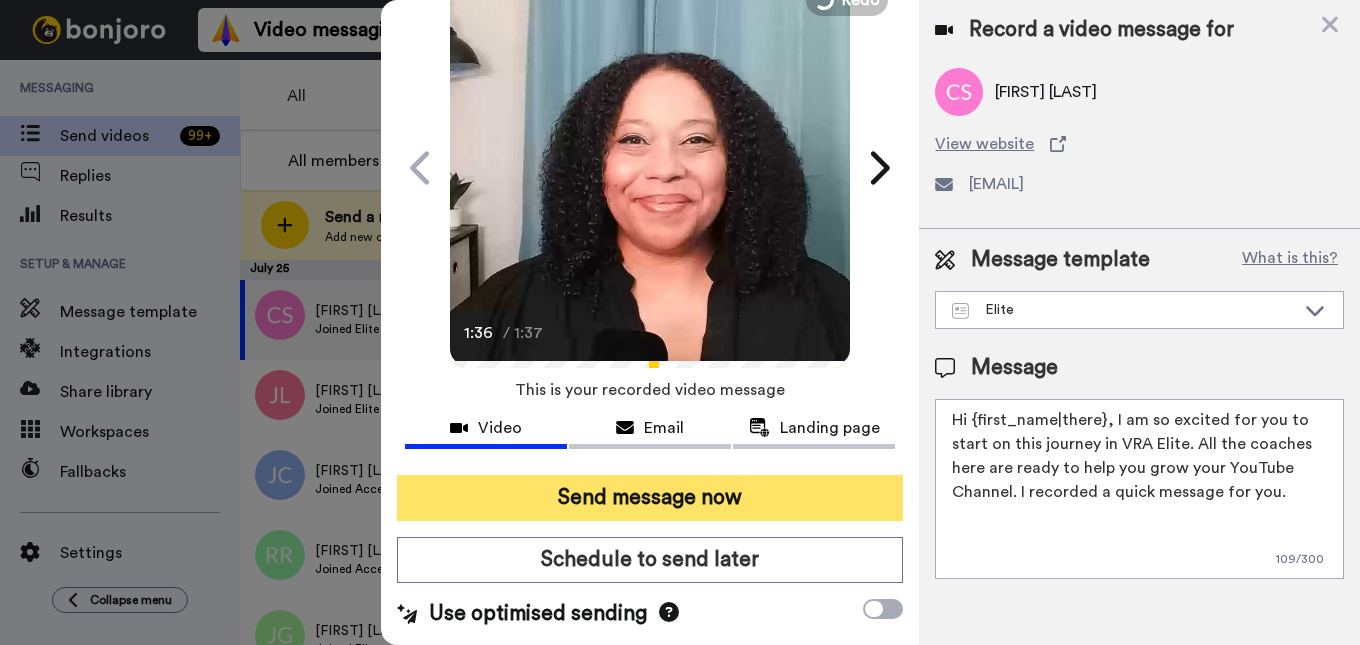 click on "Send message now" at bounding box center (650, 498) 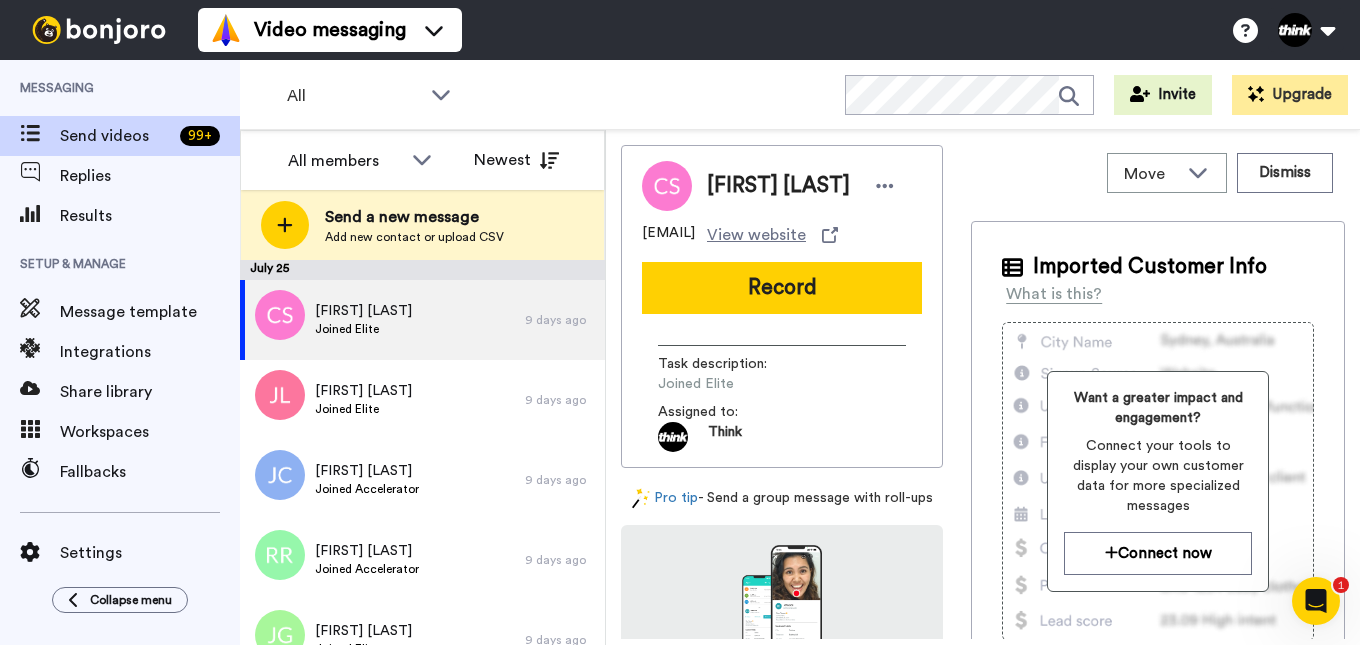 scroll, scrollTop: 0, scrollLeft: 0, axis: both 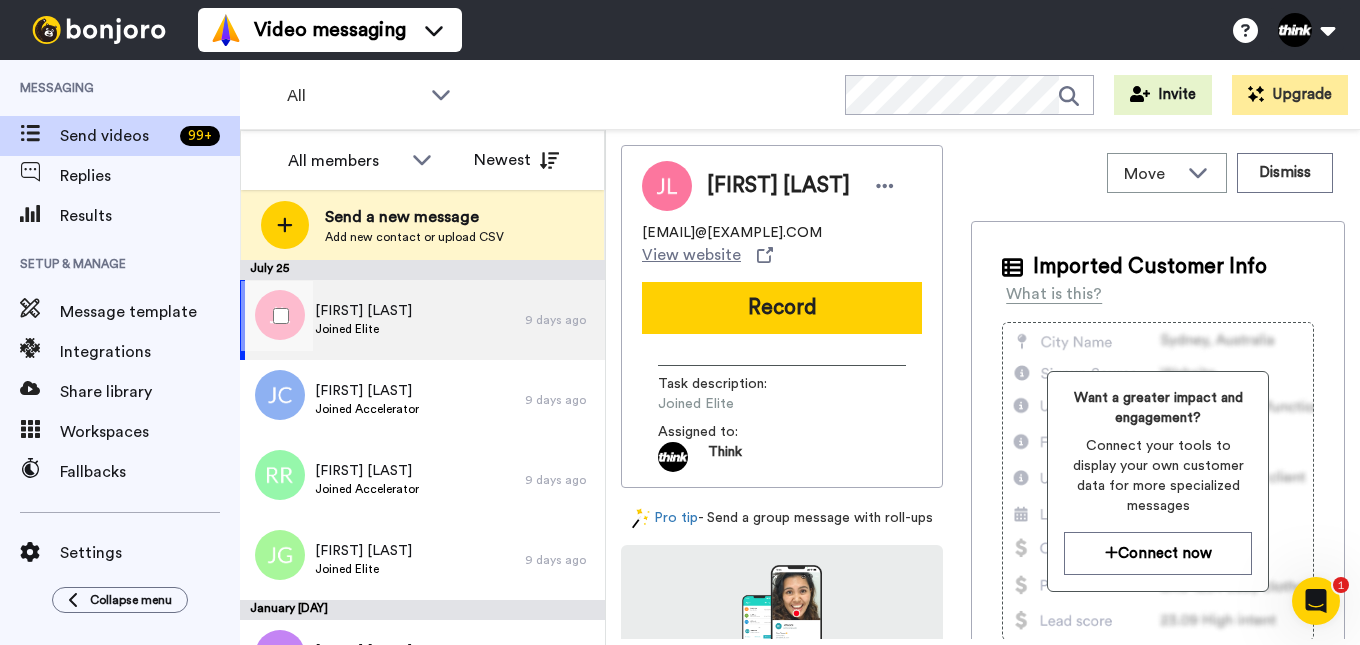 click on "Joined Elite" at bounding box center (363, 329) 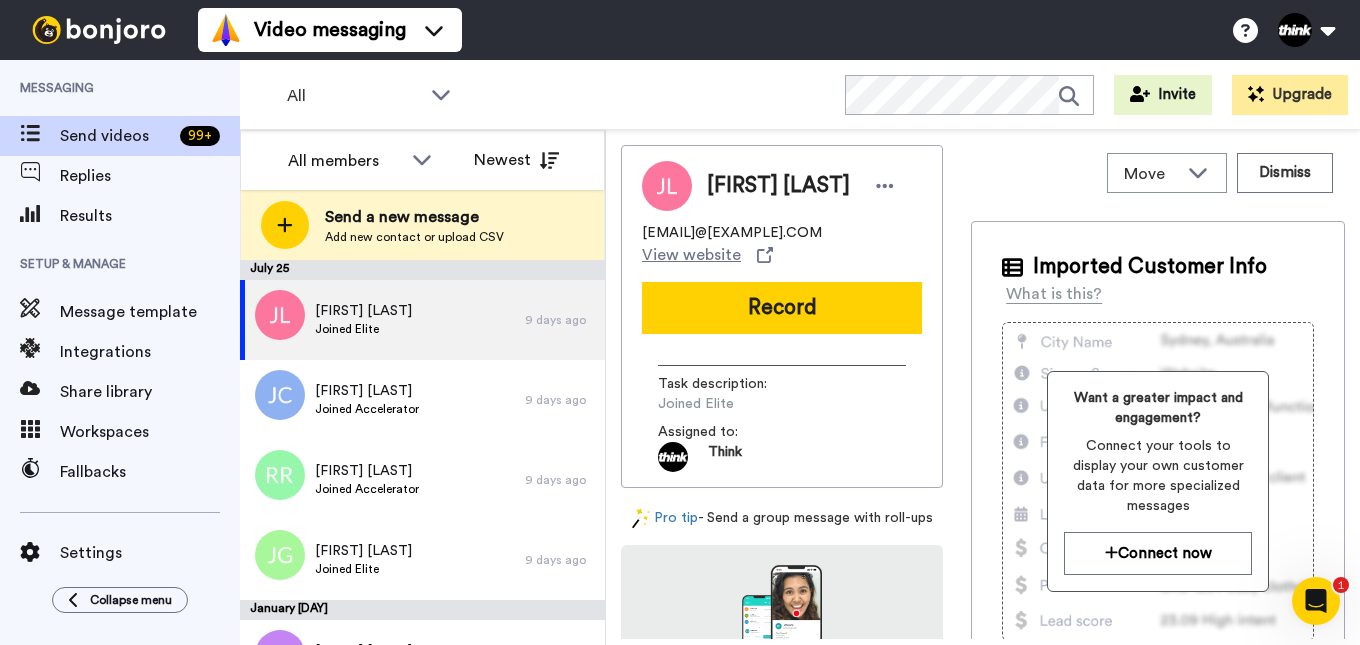 drag, startPoint x: 828, startPoint y: 235, endPoint x: 630, endPoint y: 234, distance: 198.00252 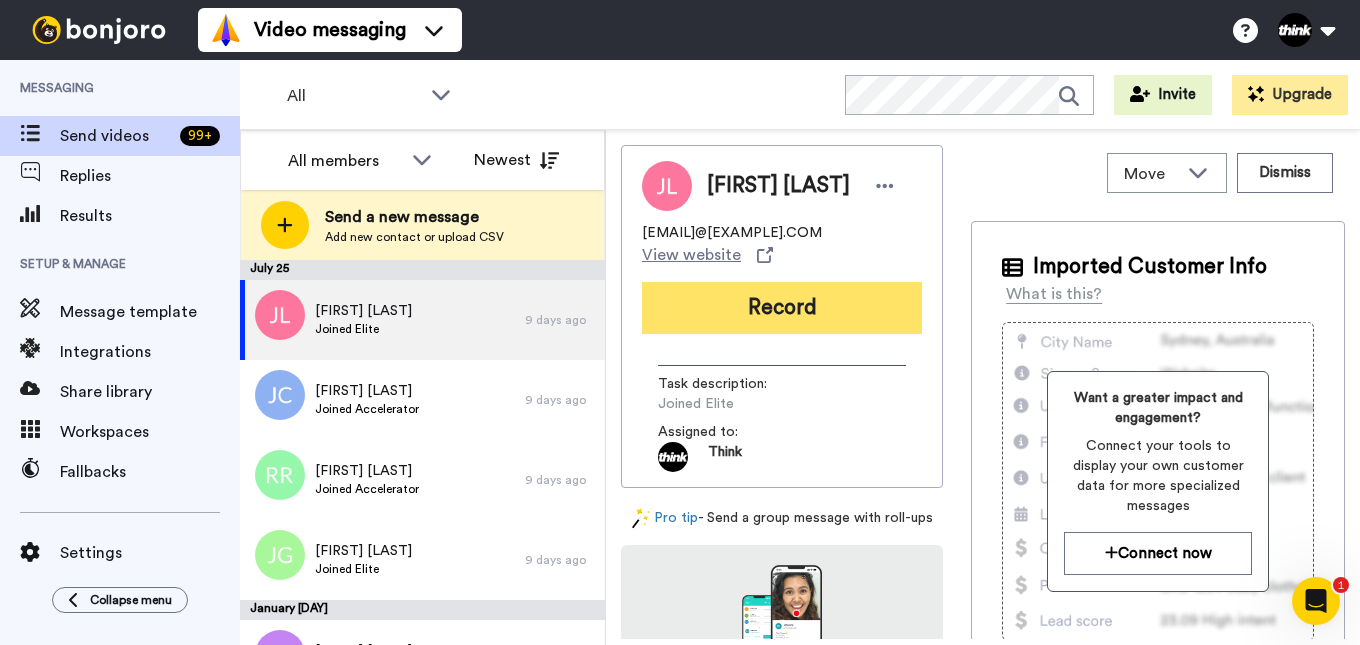 click on "Record" at bounding box center (782, 308) 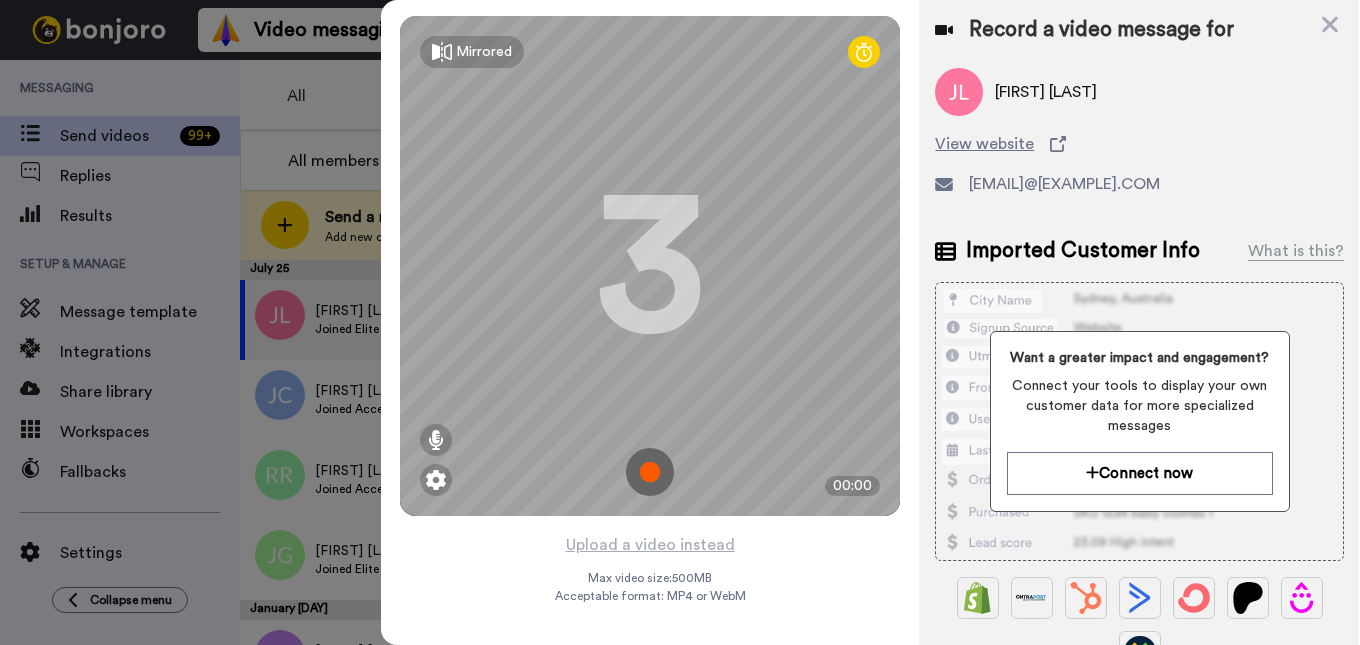 click at bounding box center (650, 472) 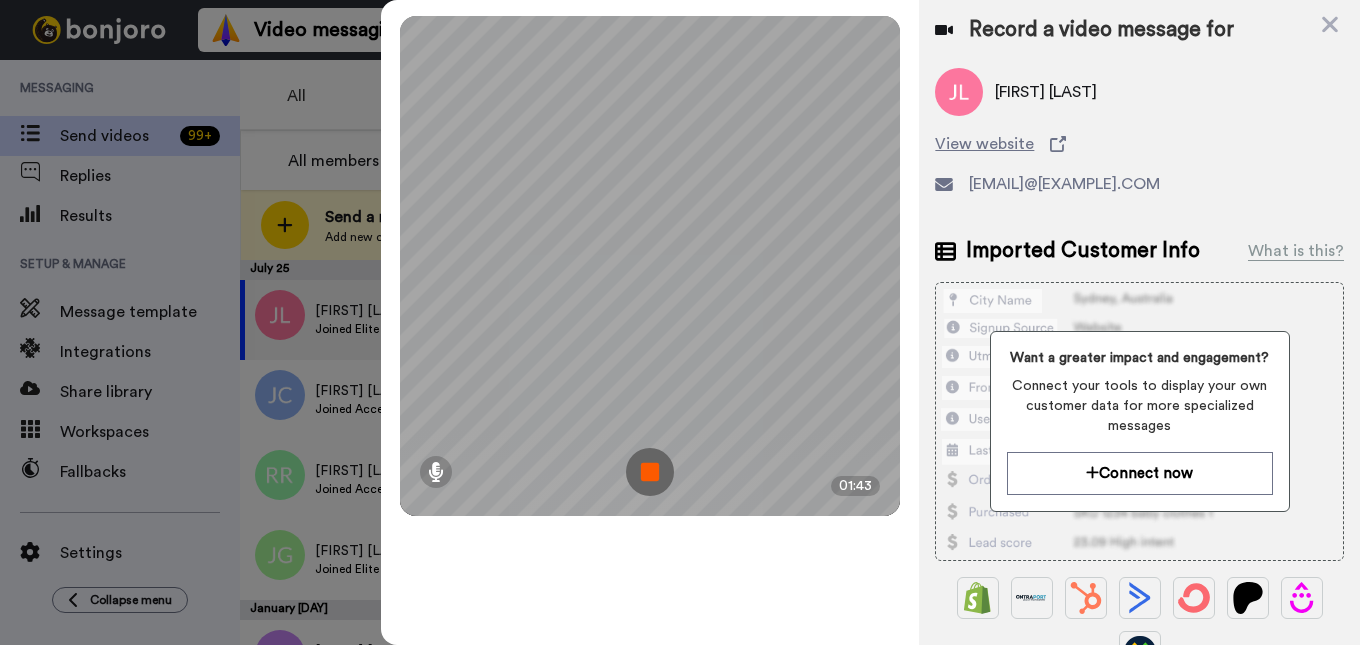click at bounding box center [650, 472] 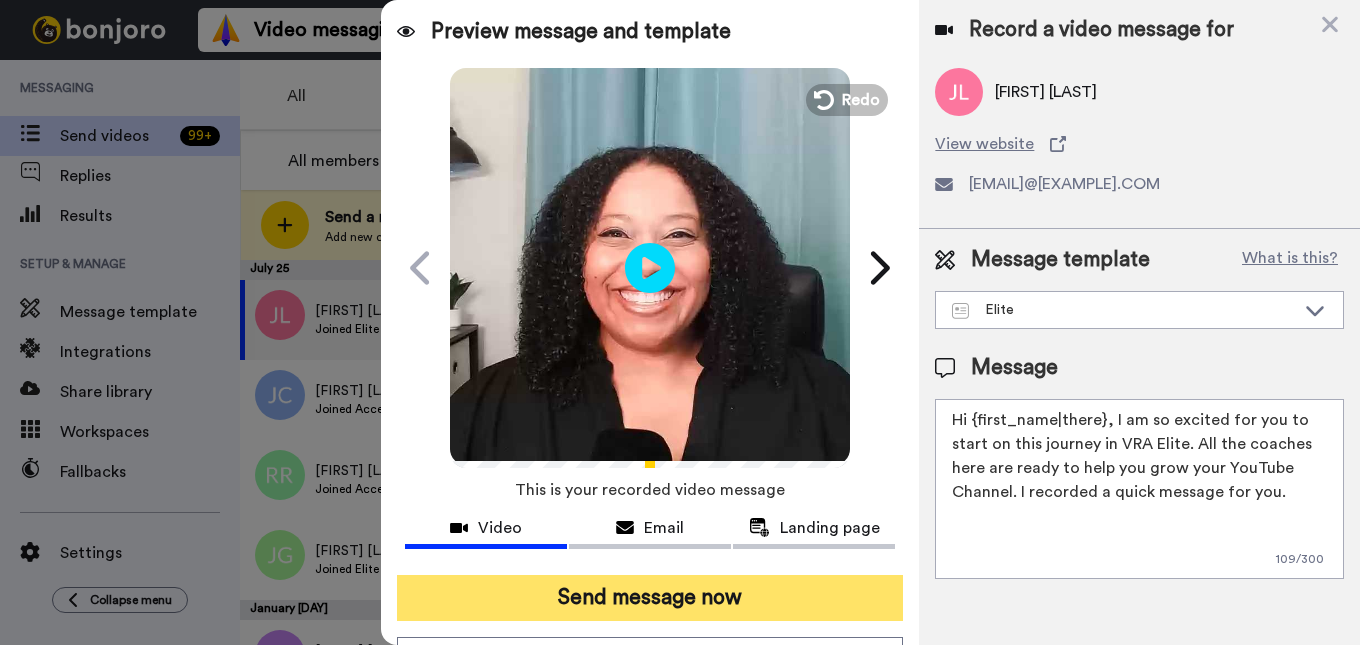 click on "Send message now" at bounding box center (650, 598) 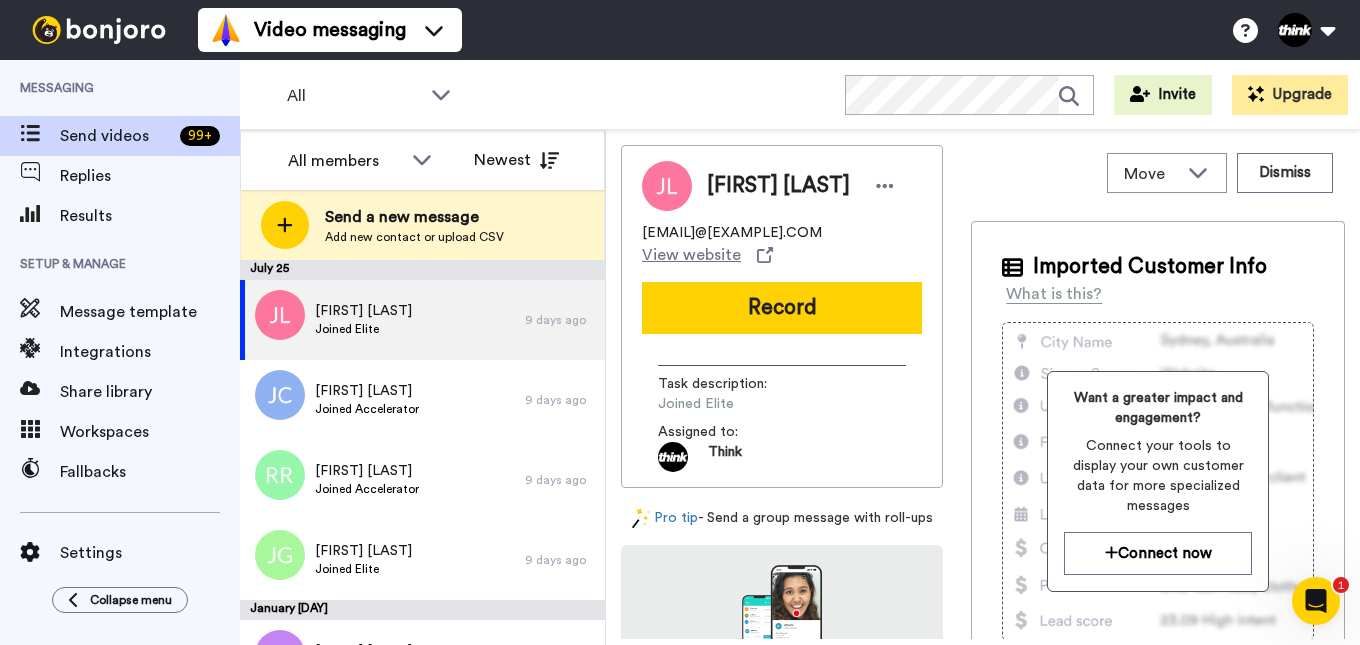 scroll, scrollTop: 0, scrollLeft: 0, axis: both 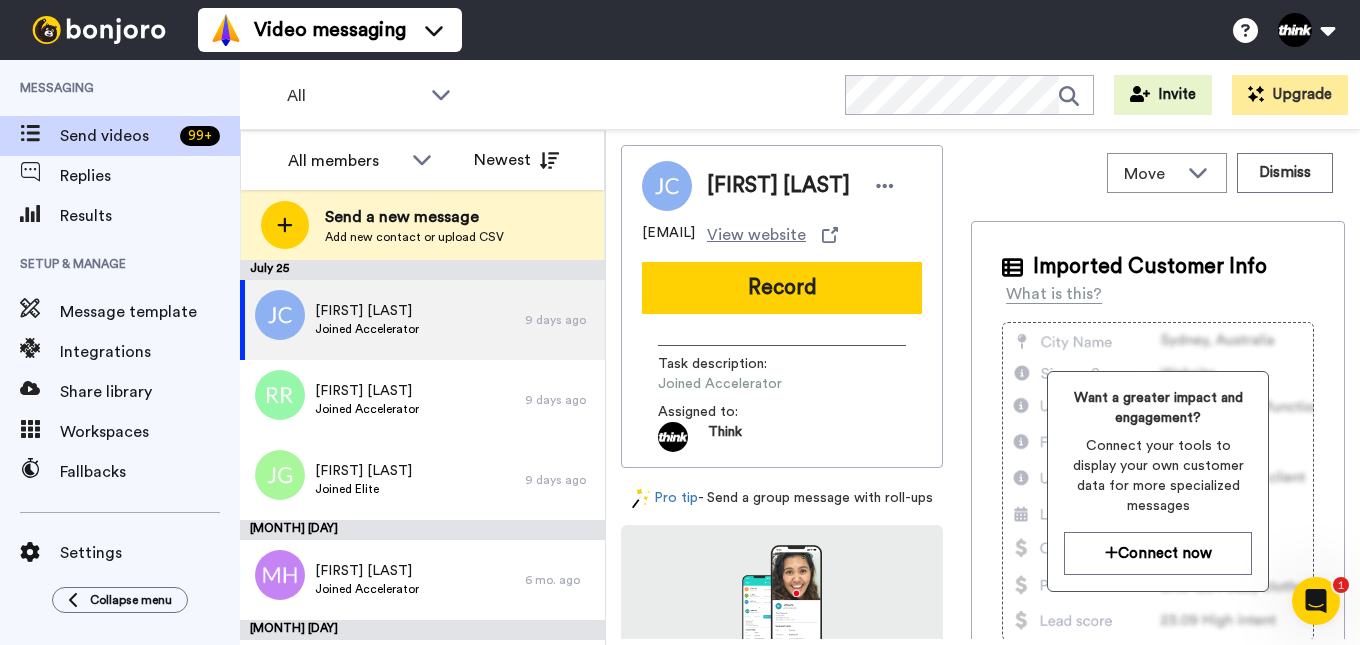 drag, startPoint x: 846, startPoint y: 229, endPoint x: 643, endPoint y: 229, distance: 203 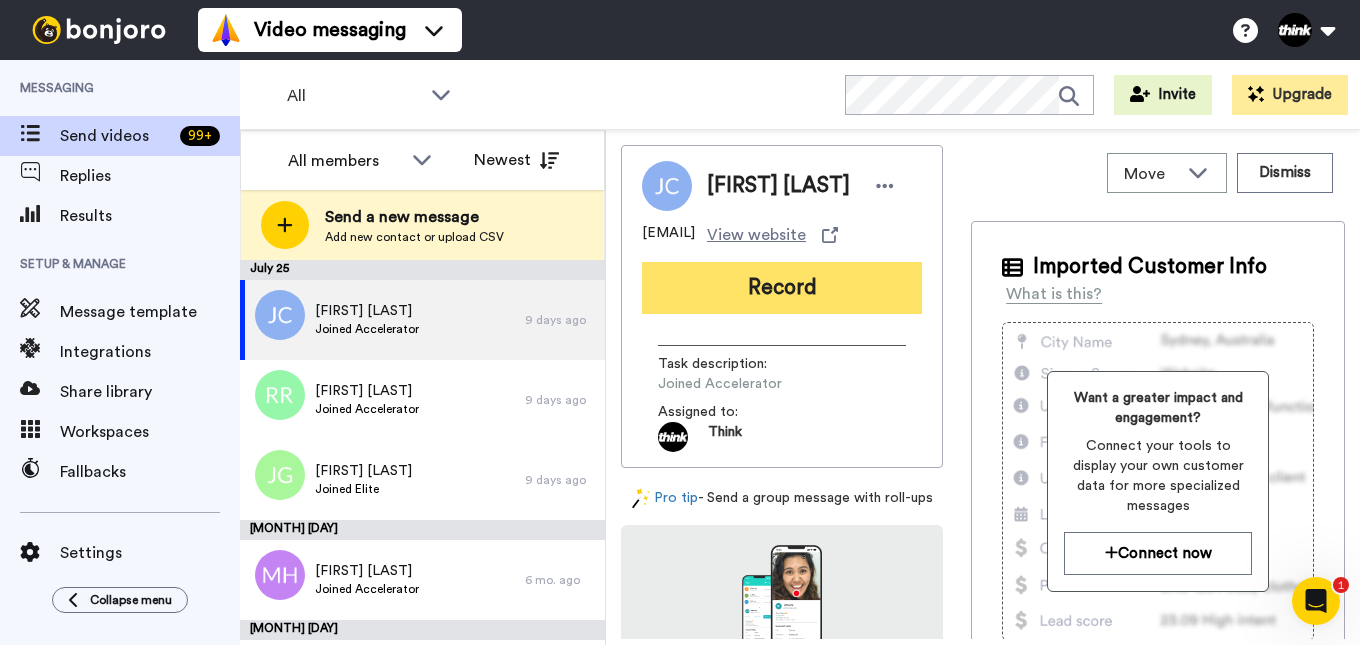 click on "Record" at bounding box center [782, 288] 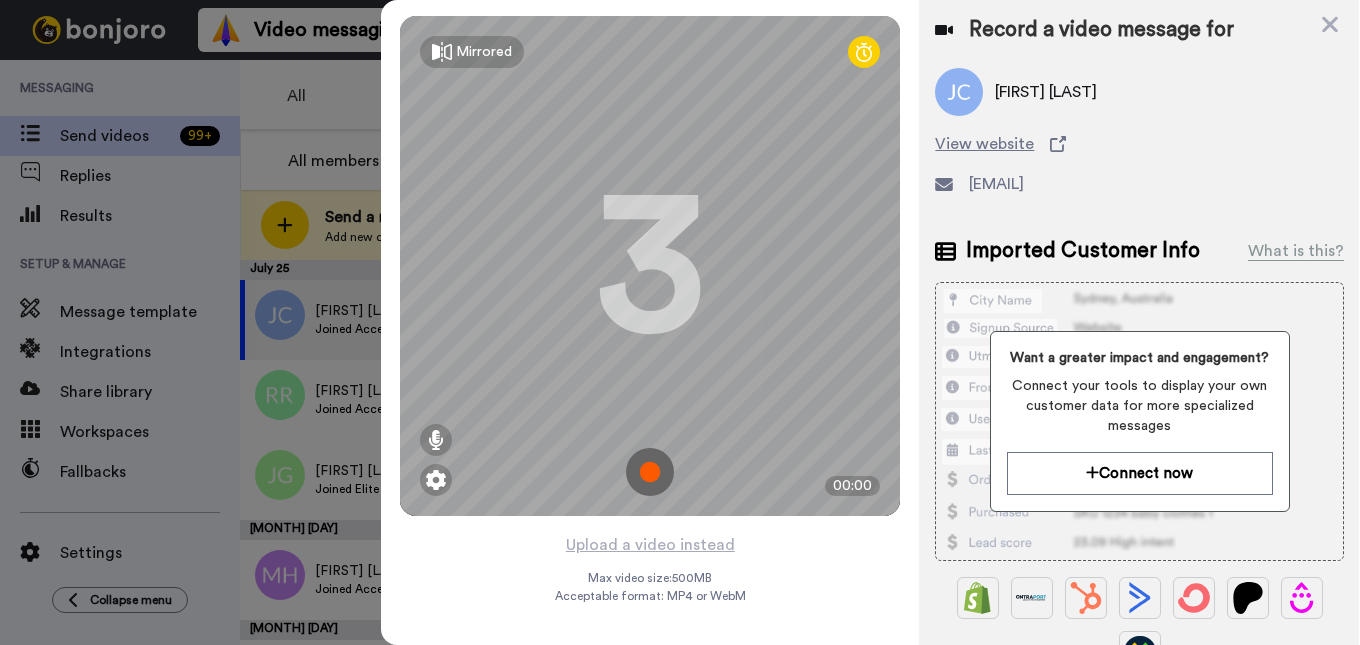 click at bounding box center [650, 472] 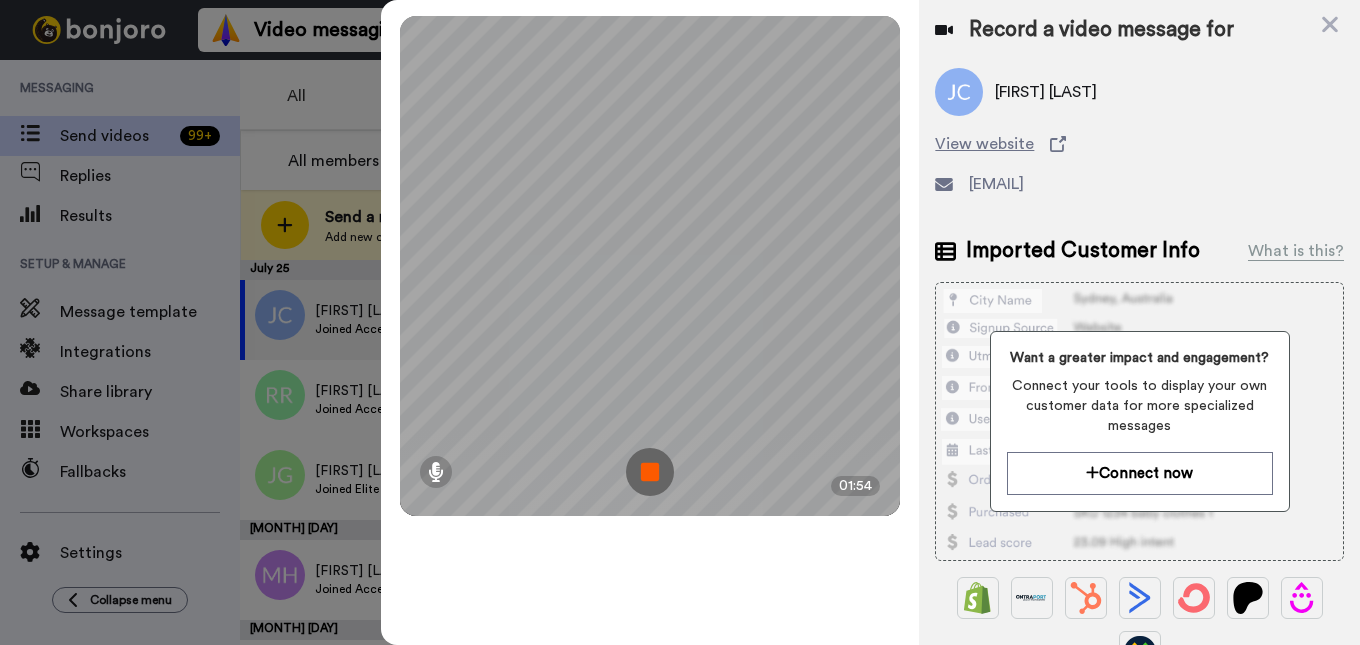click at bounding box center (650, 472) 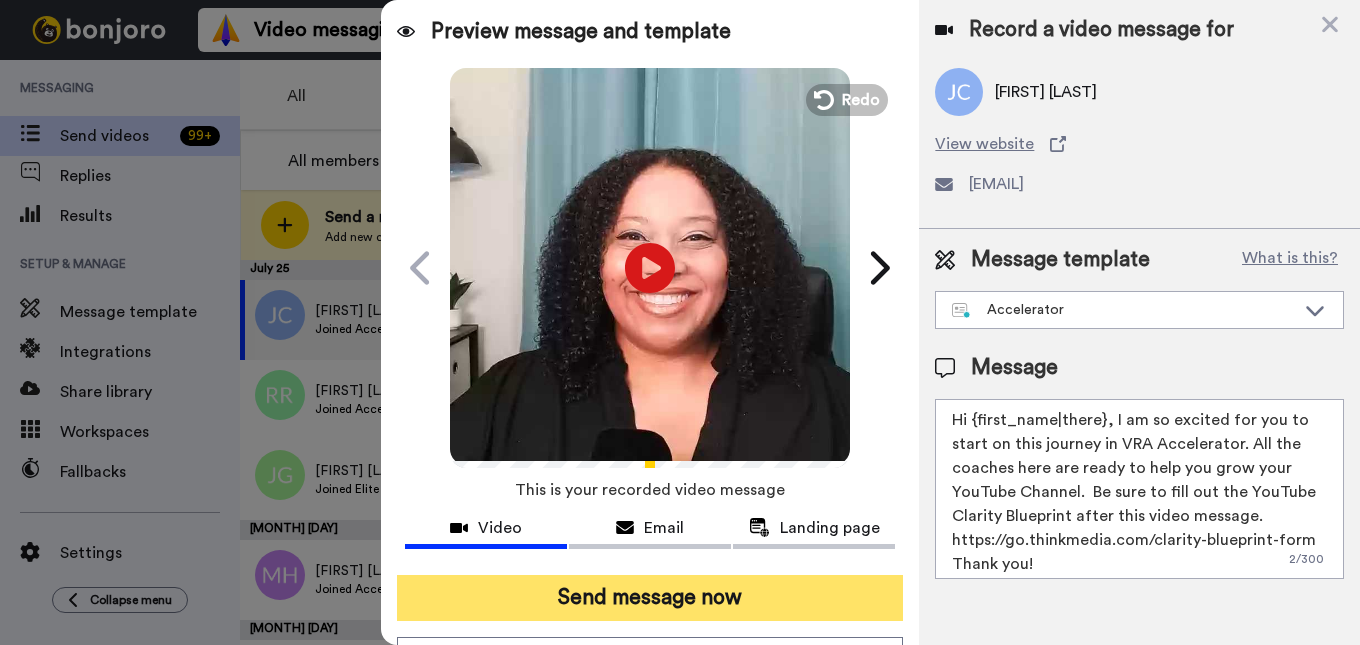 click on "Send message now" at bounding box center (650, 598) 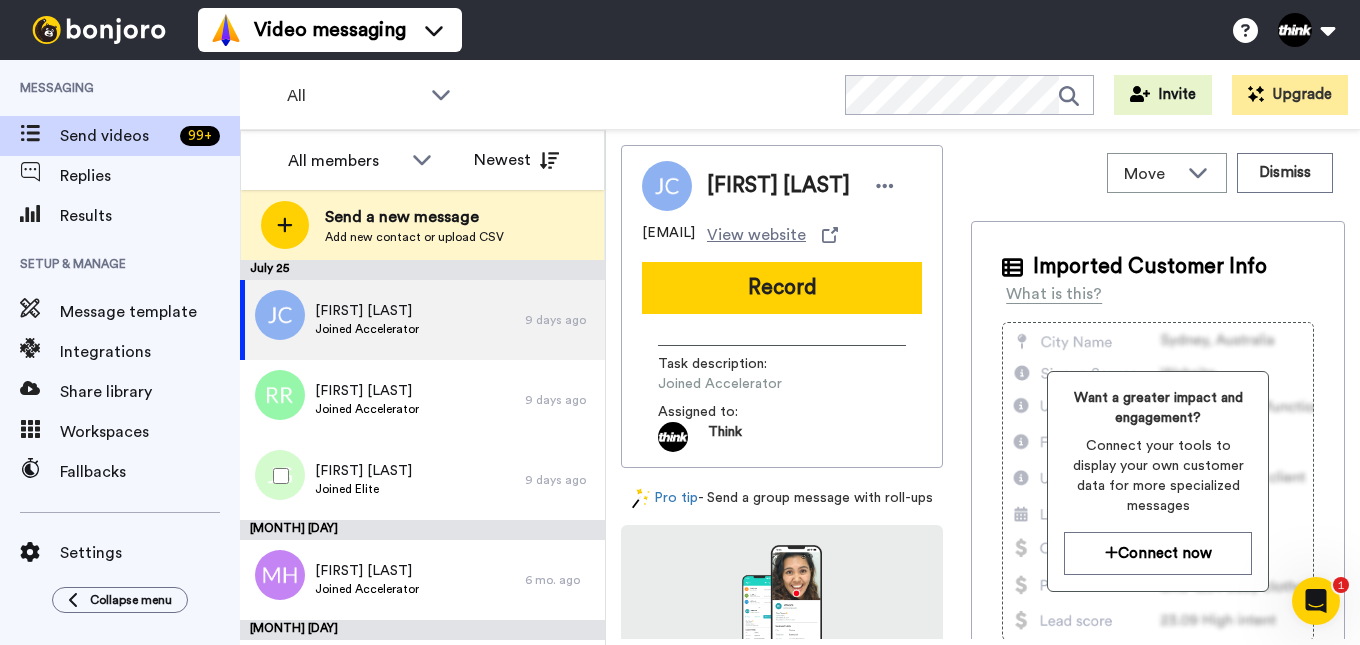 scroll, scrollTop: 0, scrollLeft: 0, axis: both 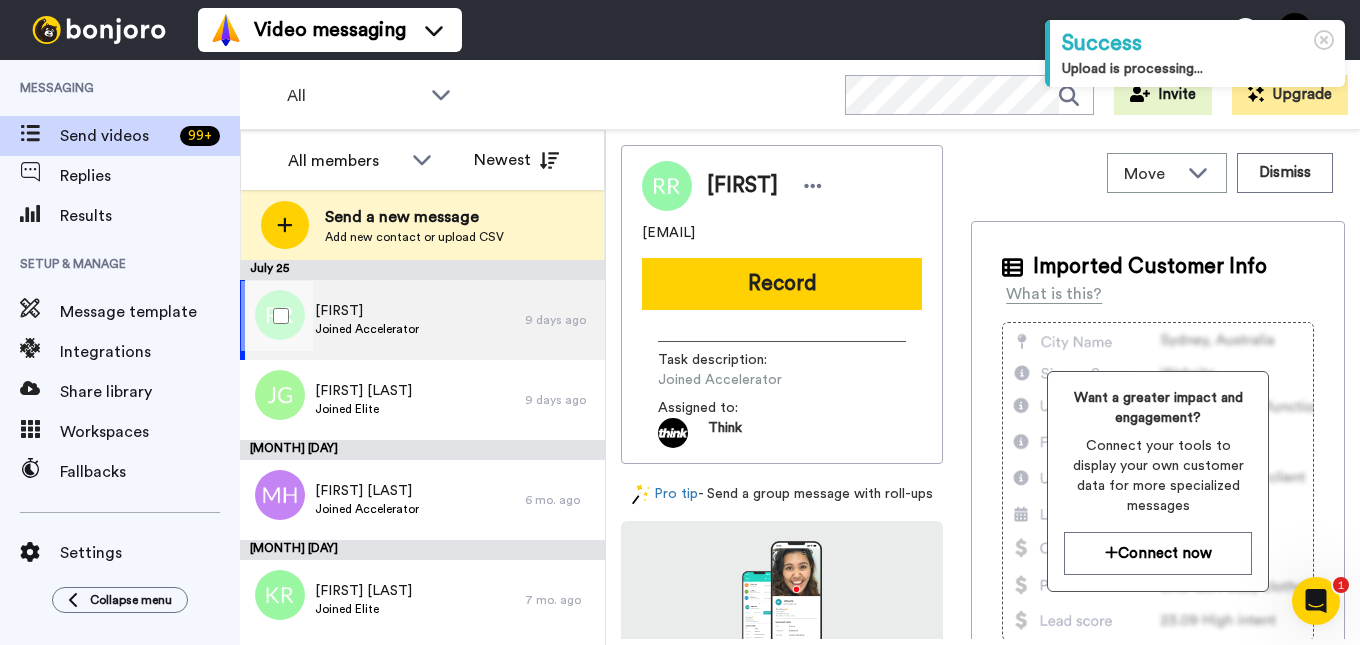 click on "[FIRST] [LAST] Joined Accelerator" at bounding box center (382, 320) 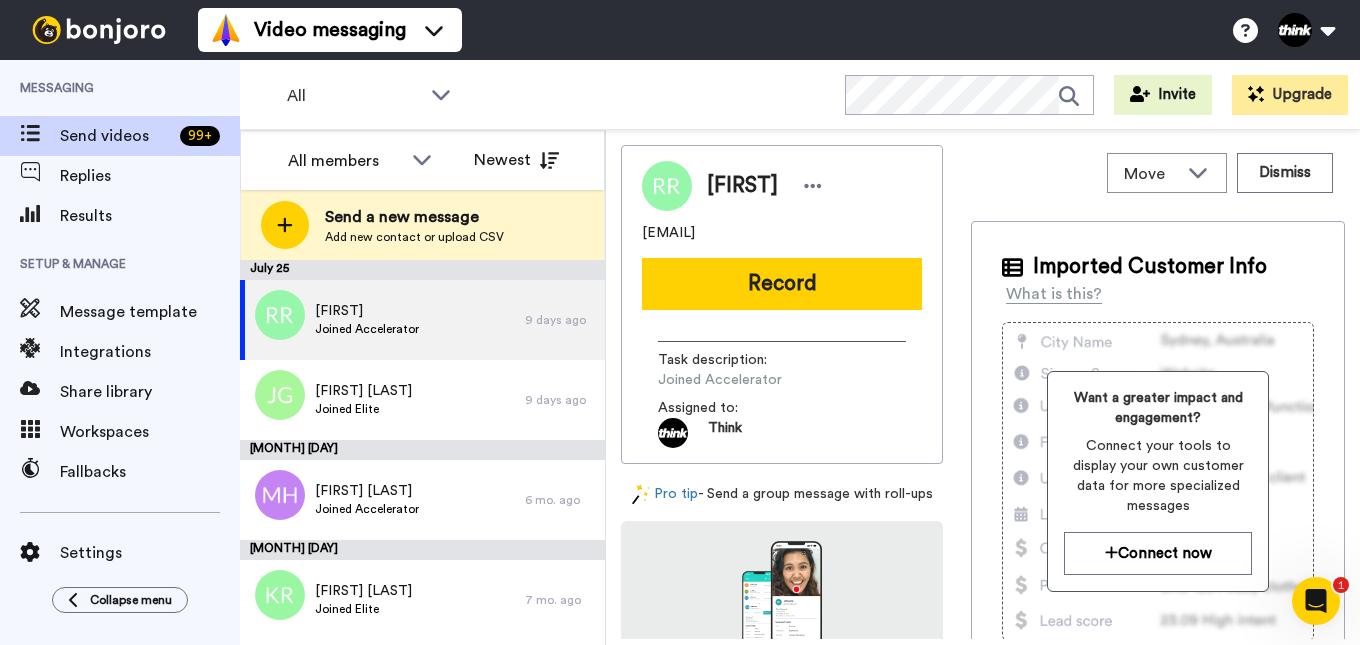 drag, startPoint x: 842, startPoint y: 233, endPoint x: 641, endPoint y: 238, distance: 201.06218 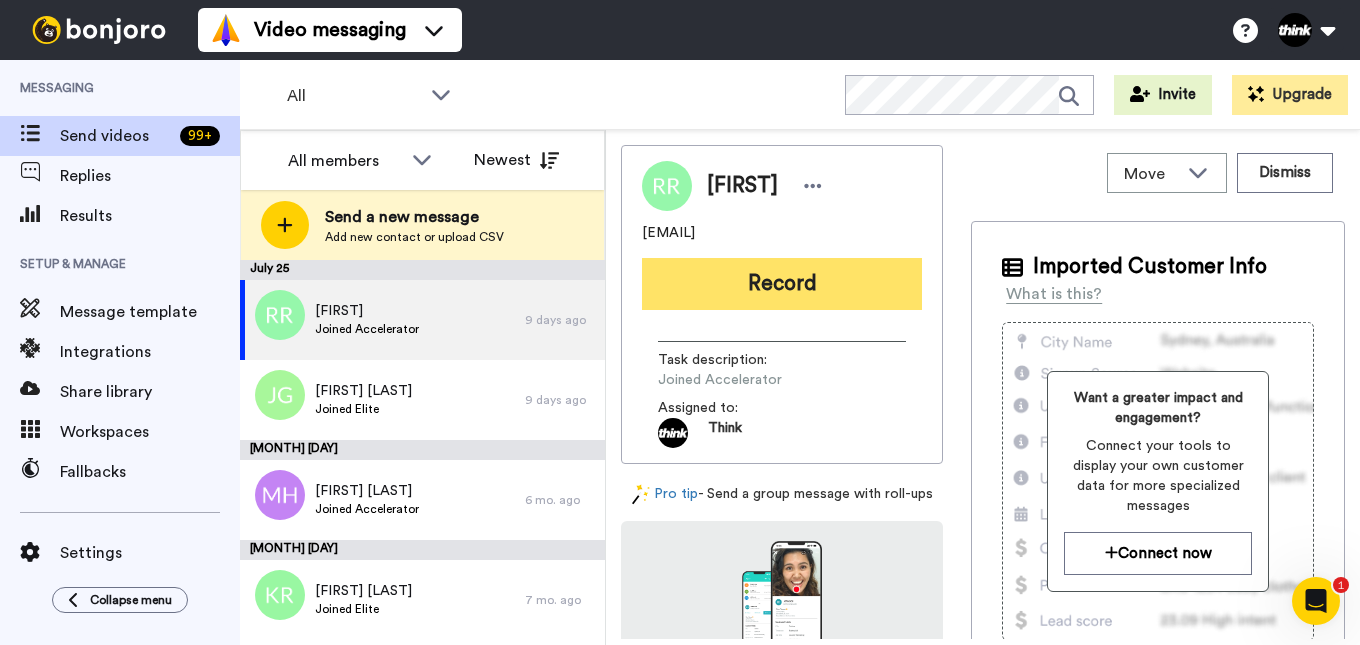 click on "Record" at bounding box center (782, 284) 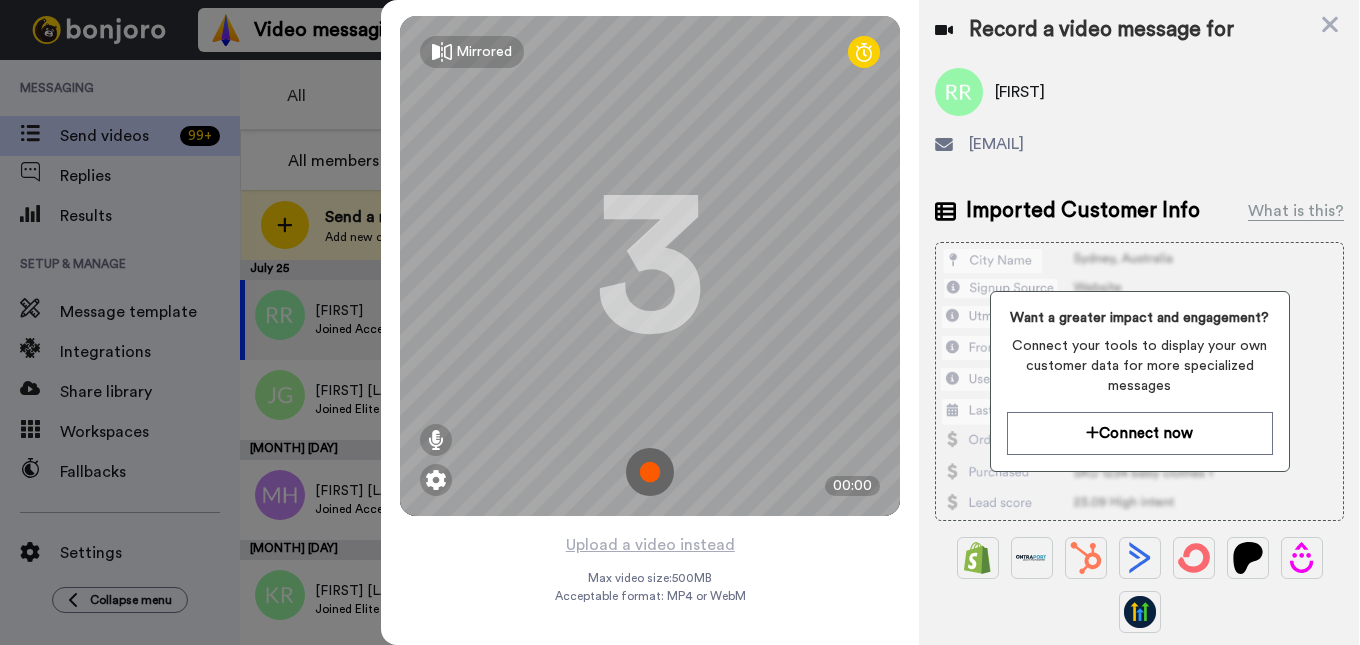 click at bounding box center [650, 472] 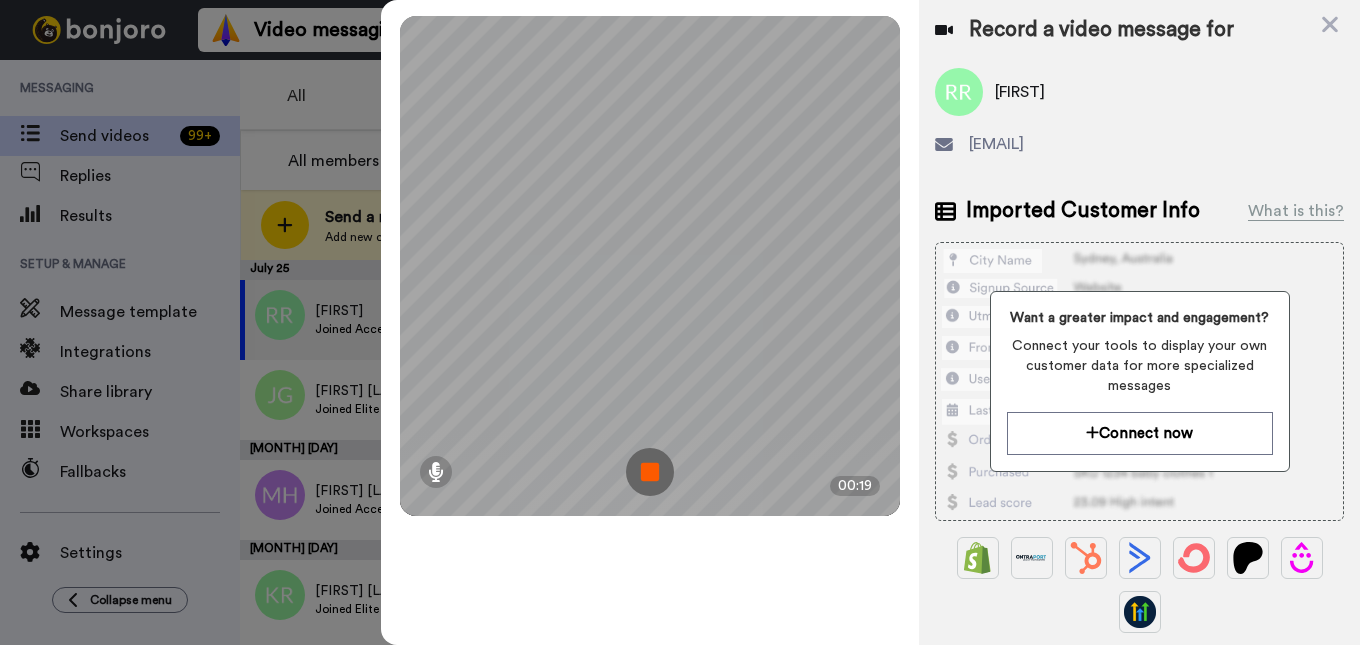 click at bounding box center [650, 472] 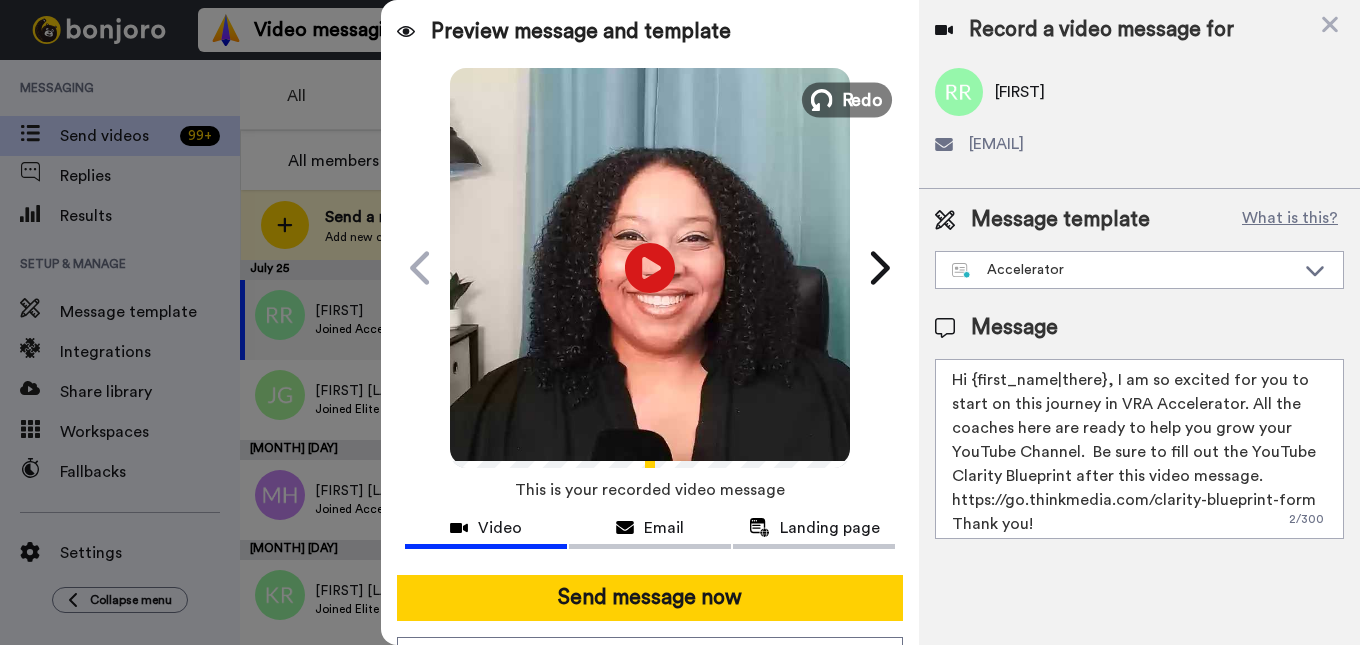 click on "Redo" at bounding box center (863, 99) 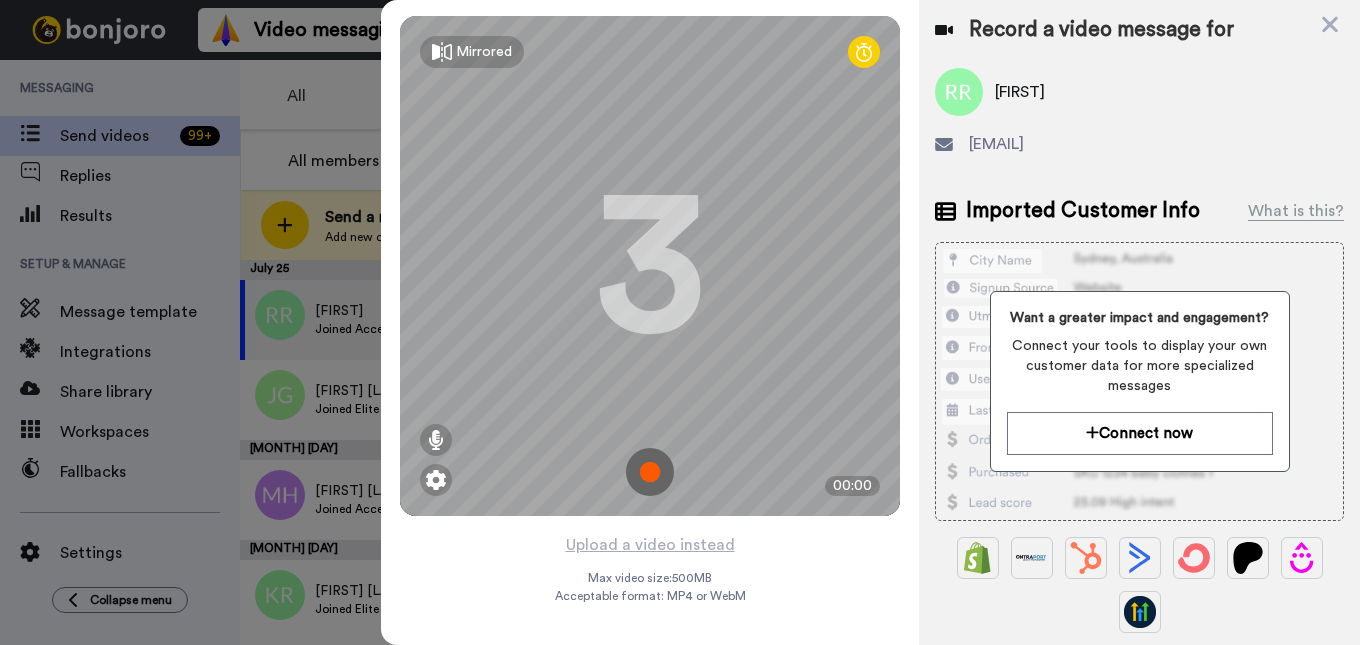 click at bounding box center [650, 472] 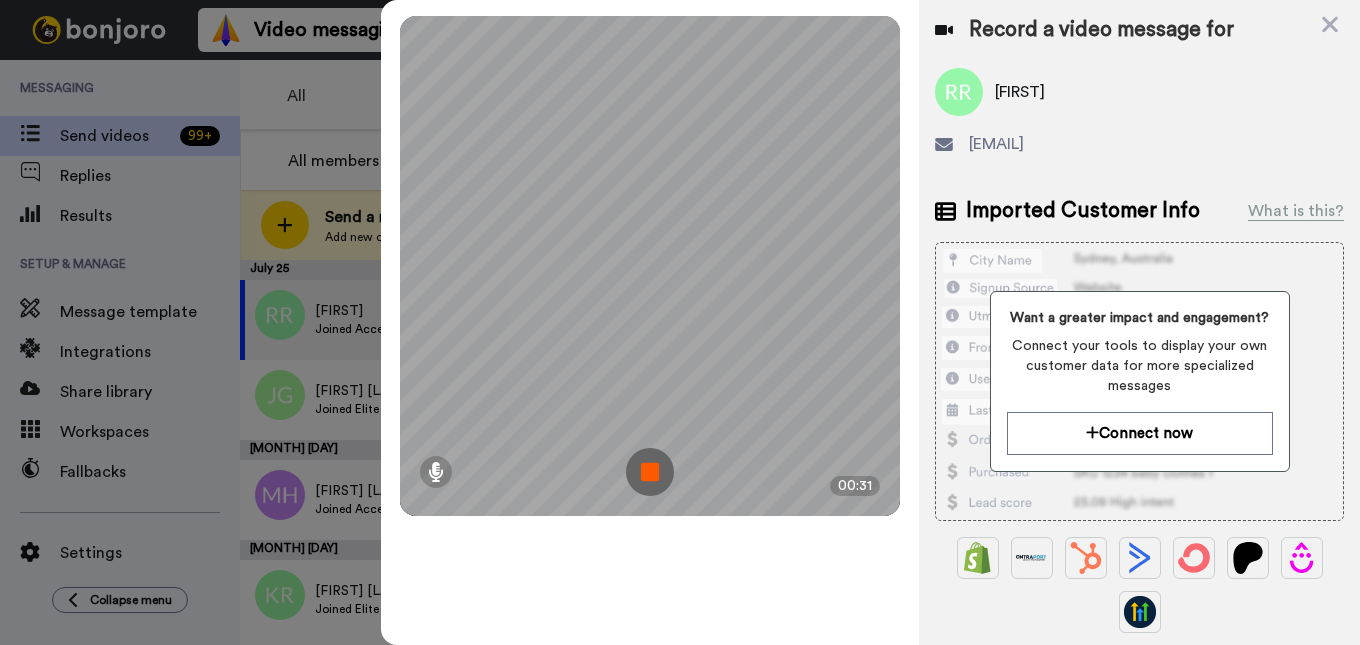 click at bounding box center [650, 472] 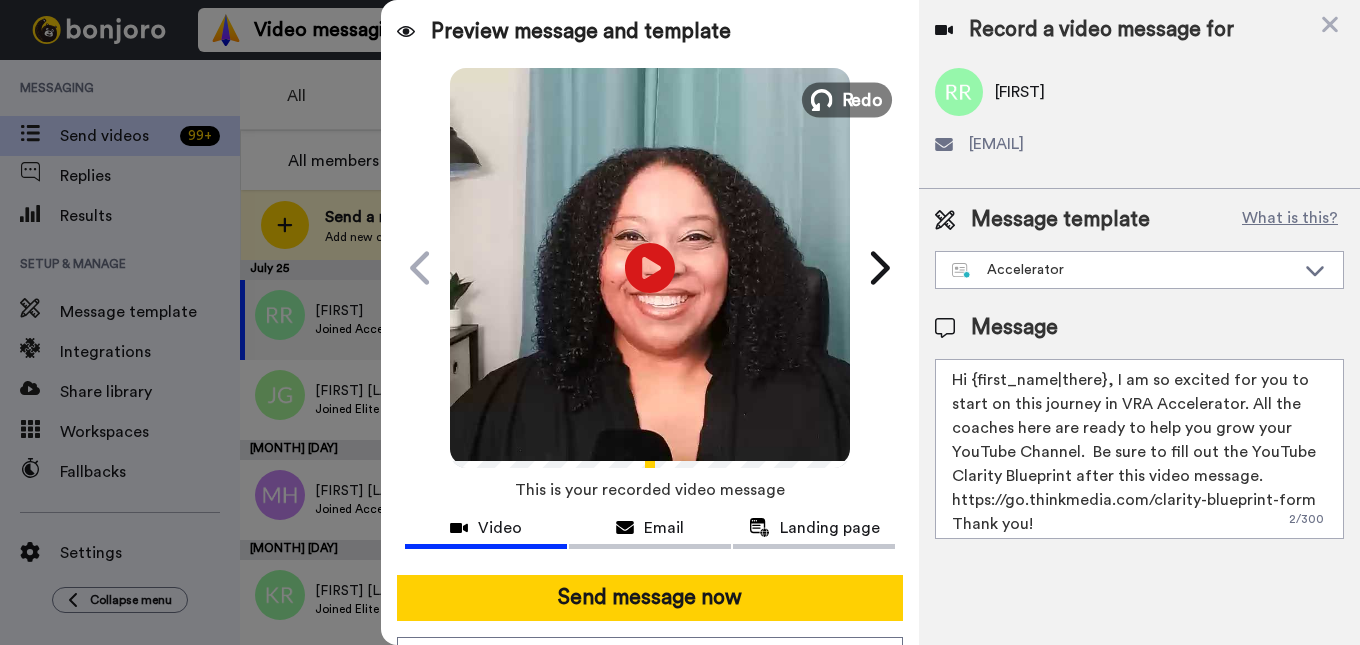 click at bounding box center (822, 100) 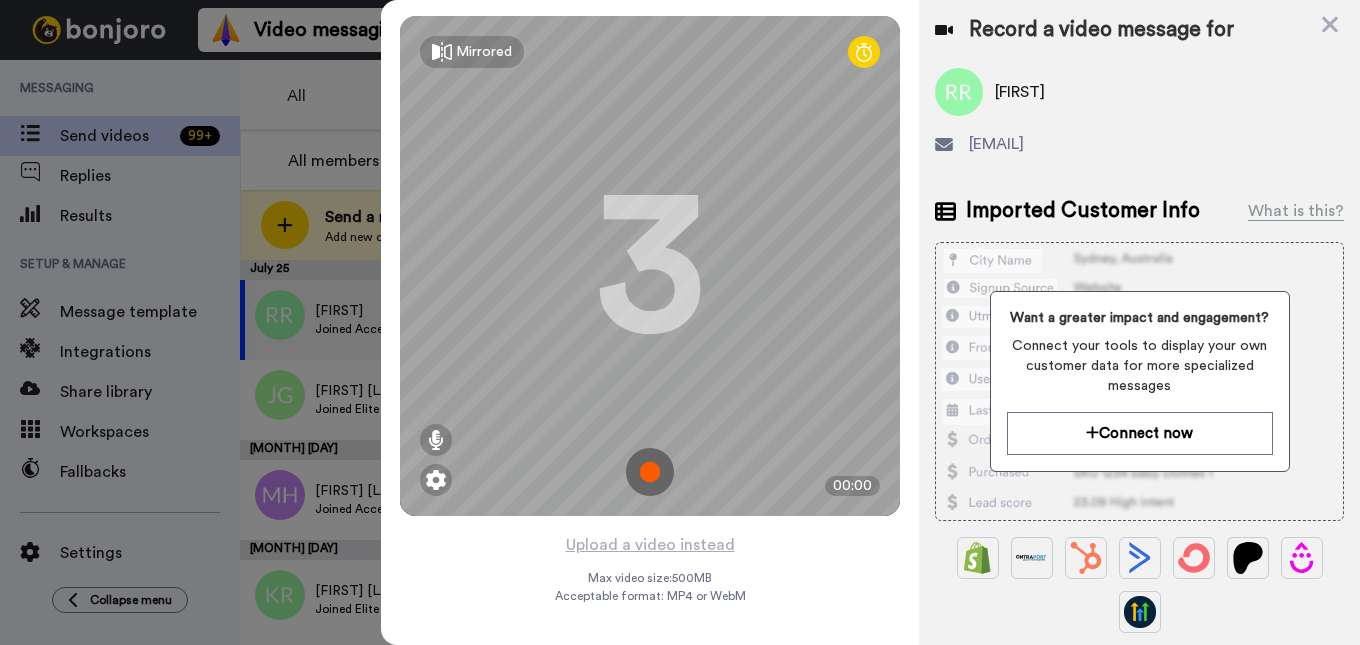 click at bounding box center [650, 472] 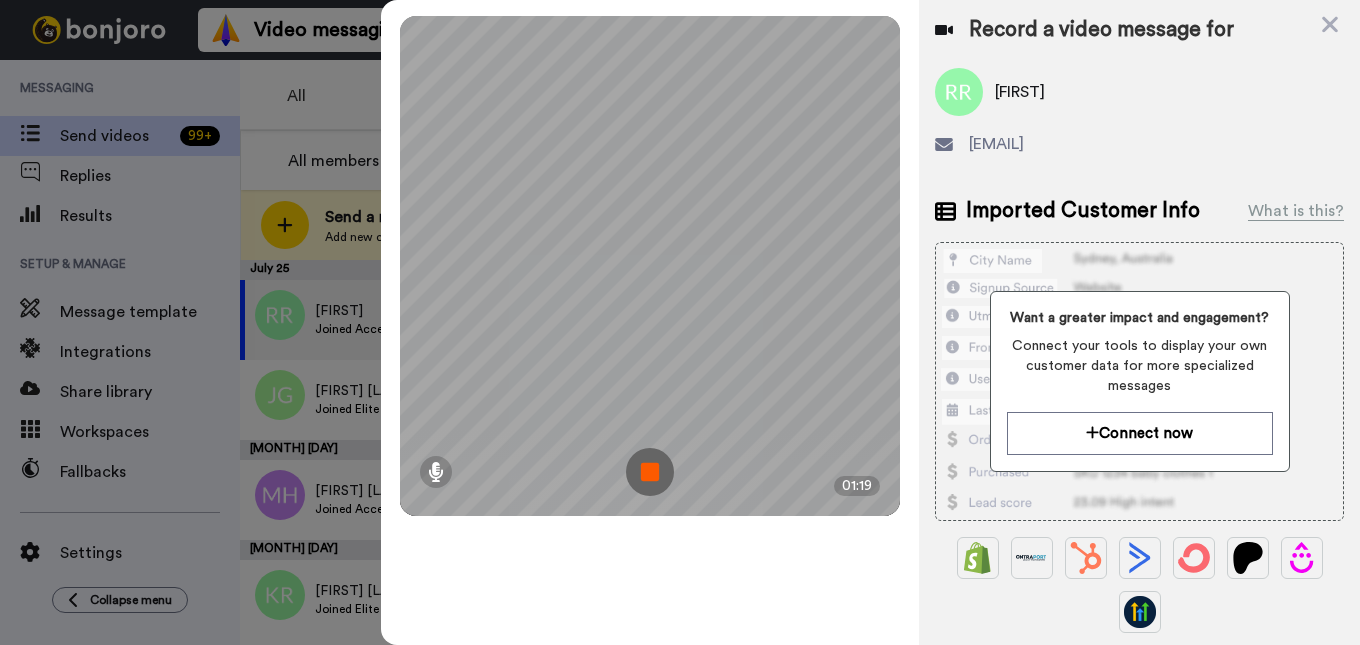 click at bounding box center (650, 472) 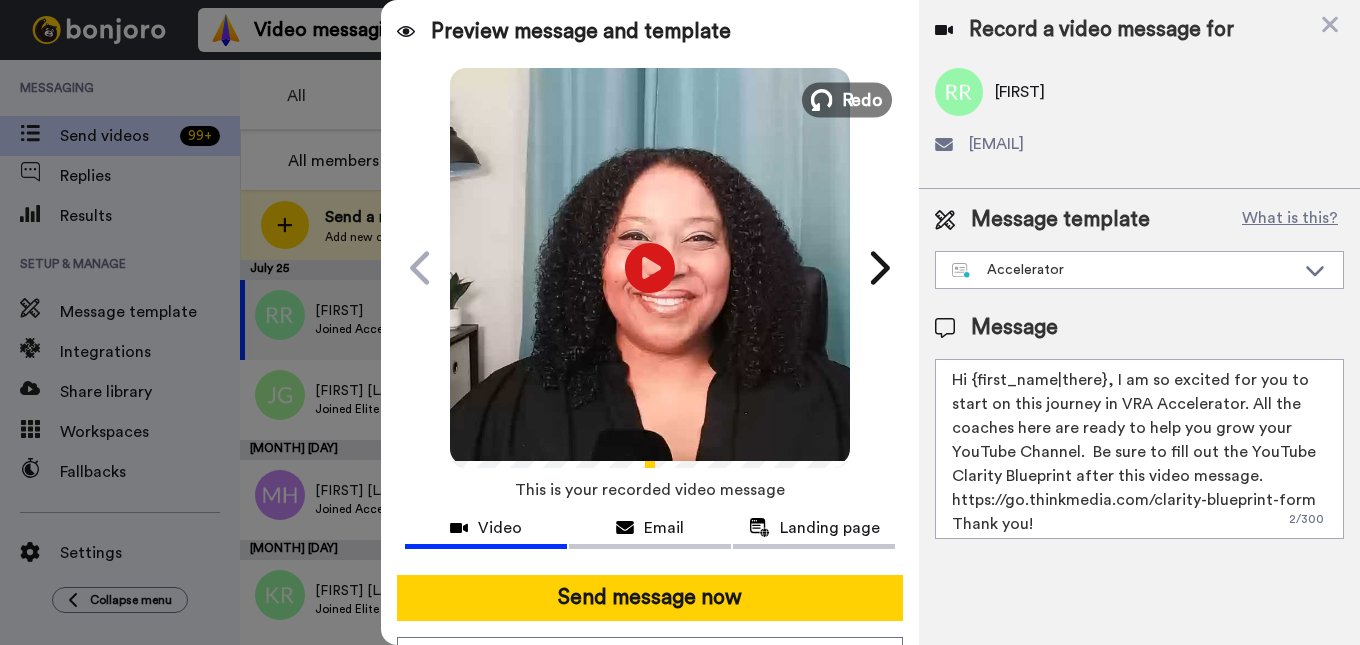 click on "Redo" at bounding box center [863, 99] 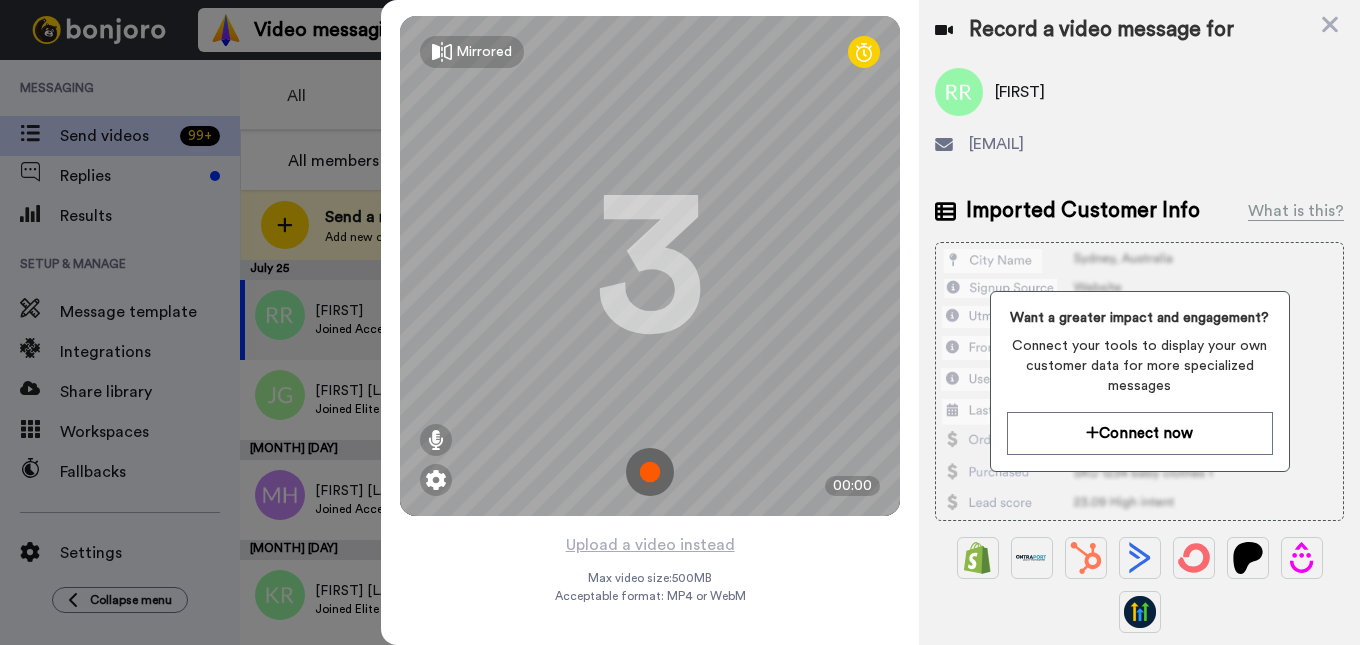 click at bounding box center (650, 472) 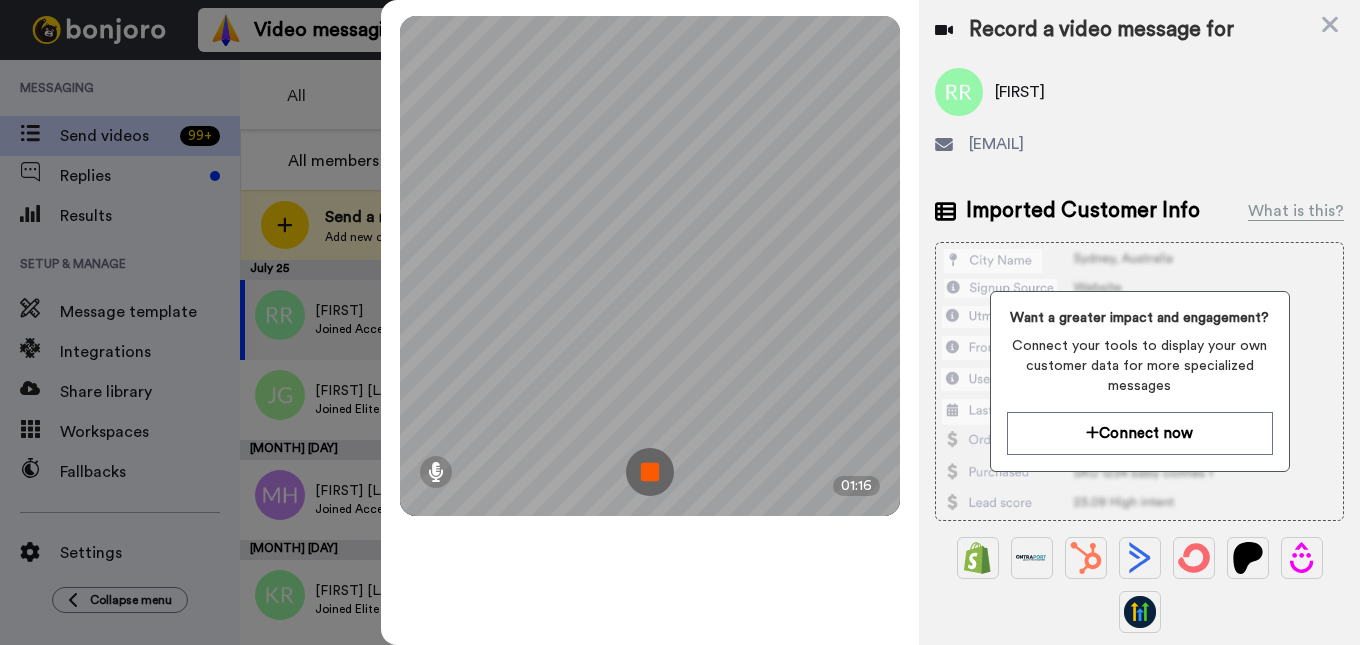 click at bounding box center [650, 472] 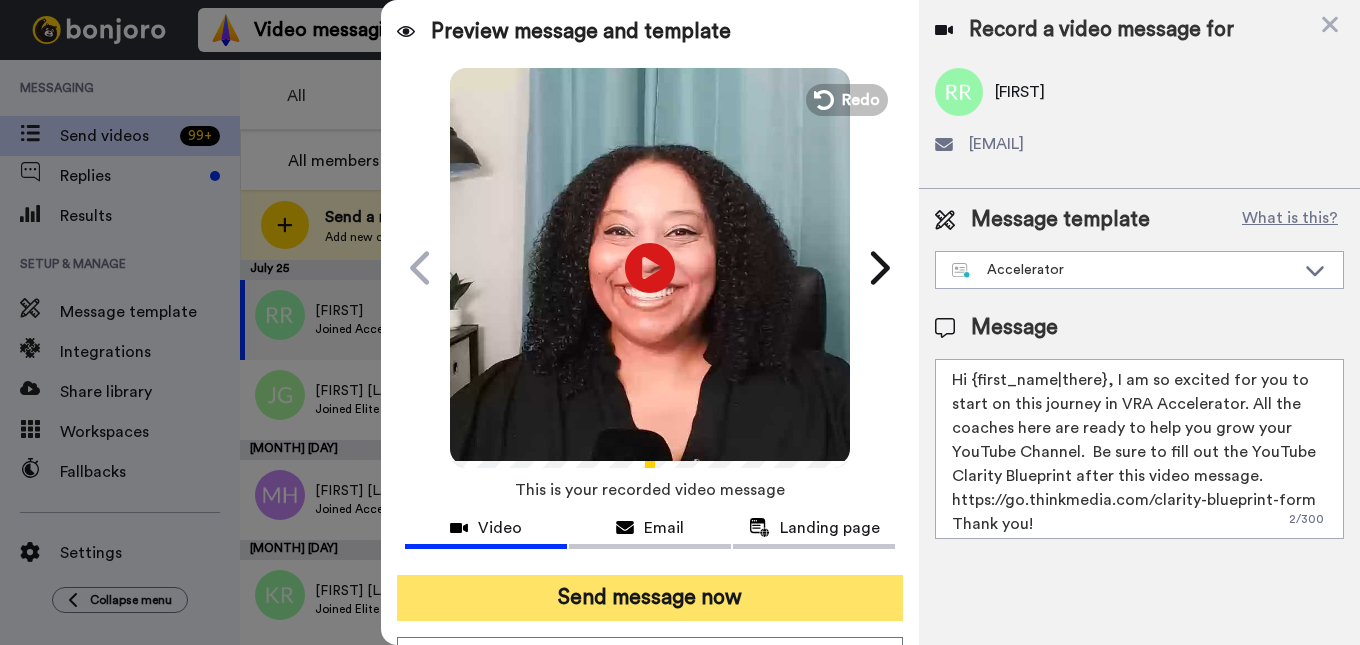 click on "Send message now" at bounding box center (650, 598) 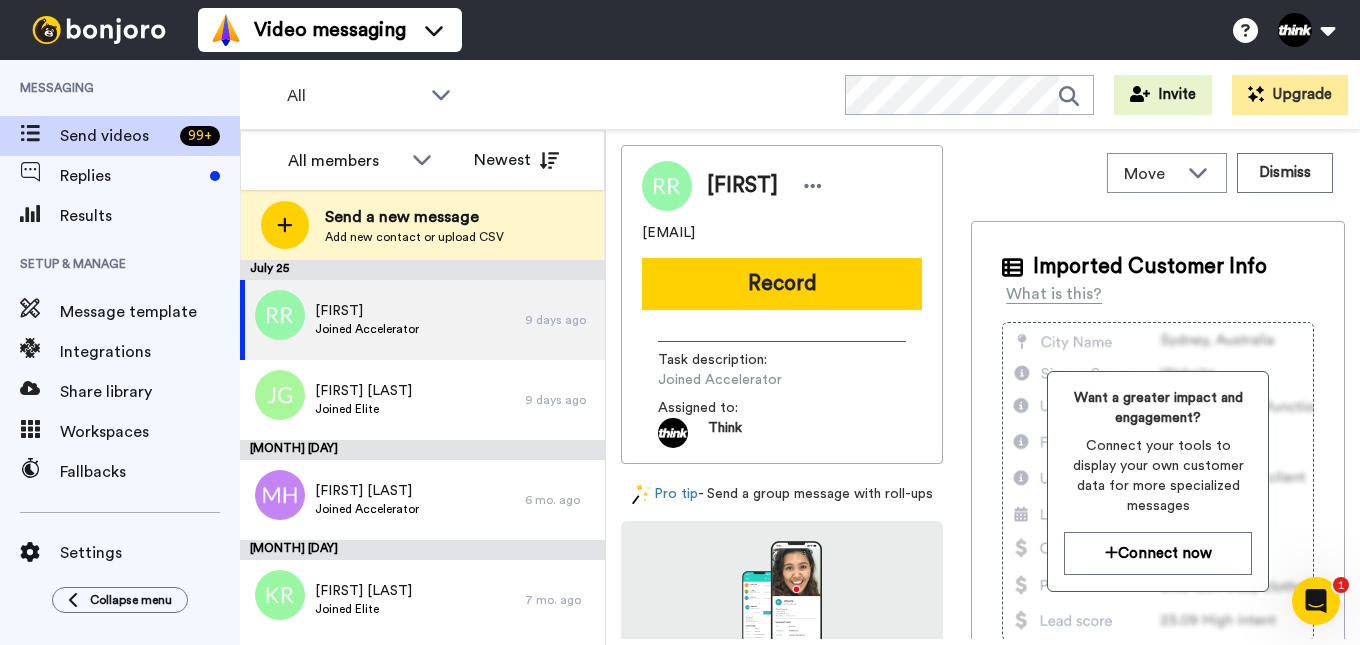 scroll, scrollTop: 0, scrollLeft: 0, axis: both 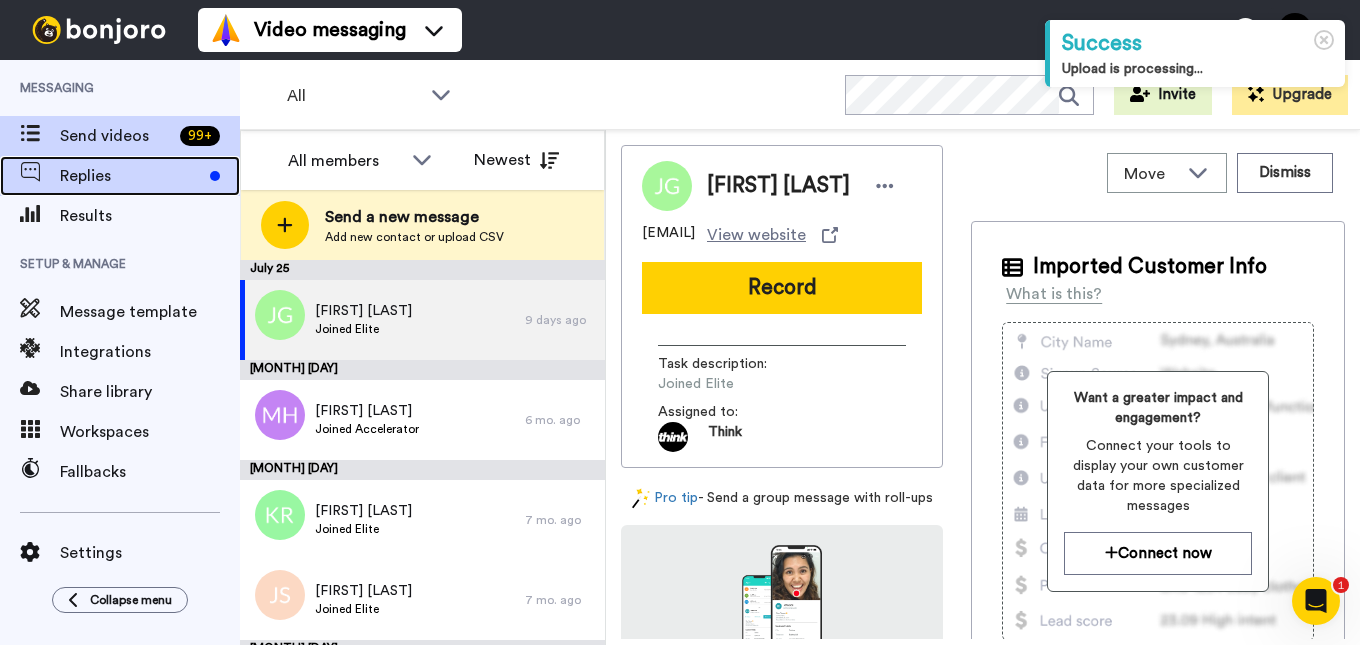 click on "Replies" at bounding box center (131, 176) 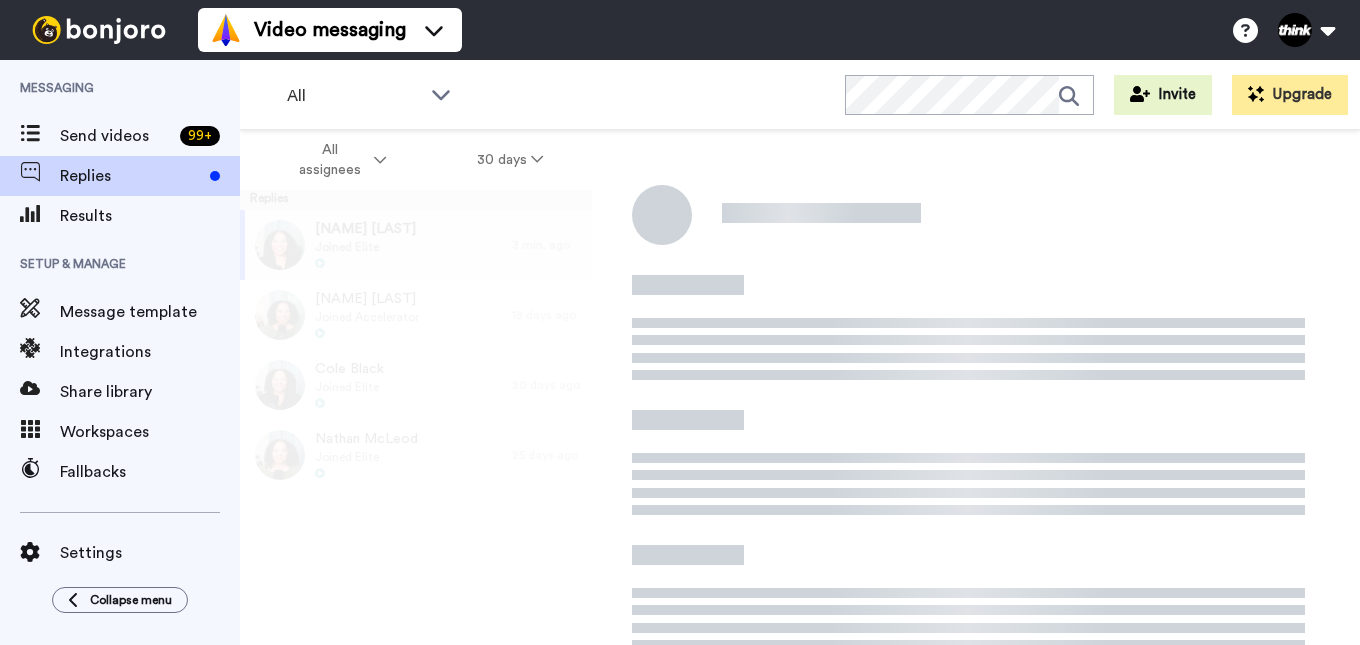 scroll, scrollTop: 0, scrollLeft: 0, axis: both 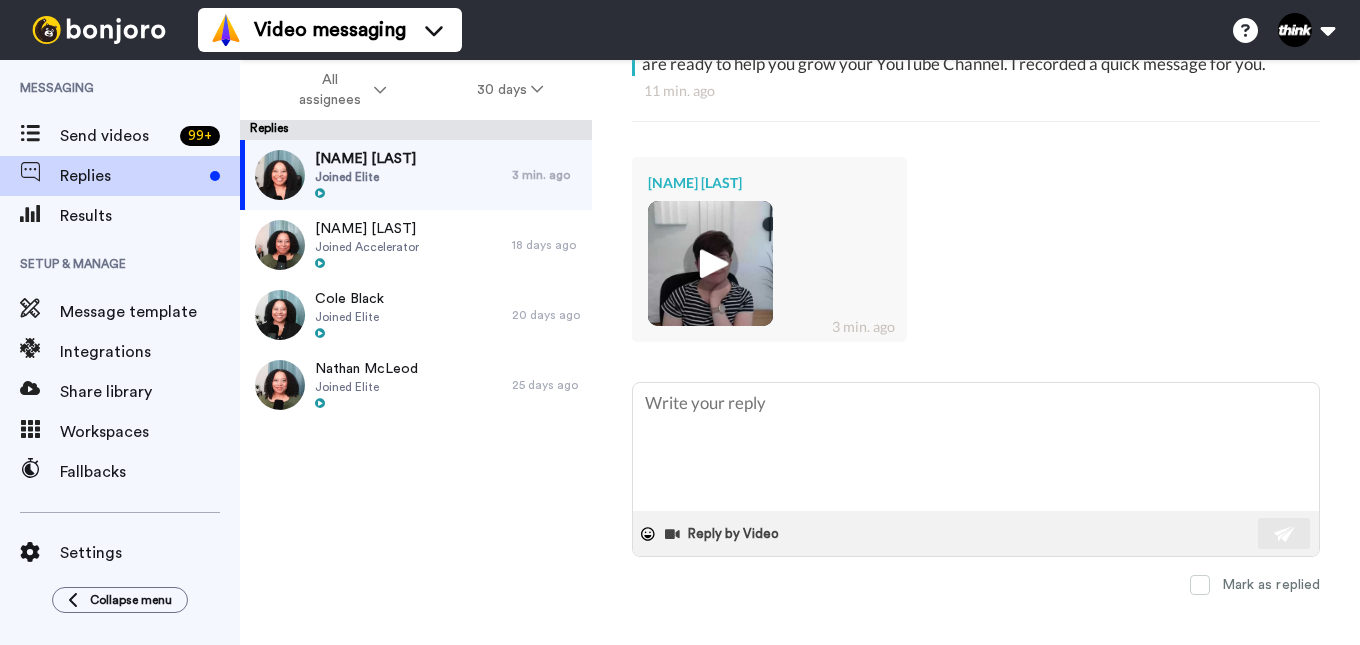 click at bounding box center (710, 263) 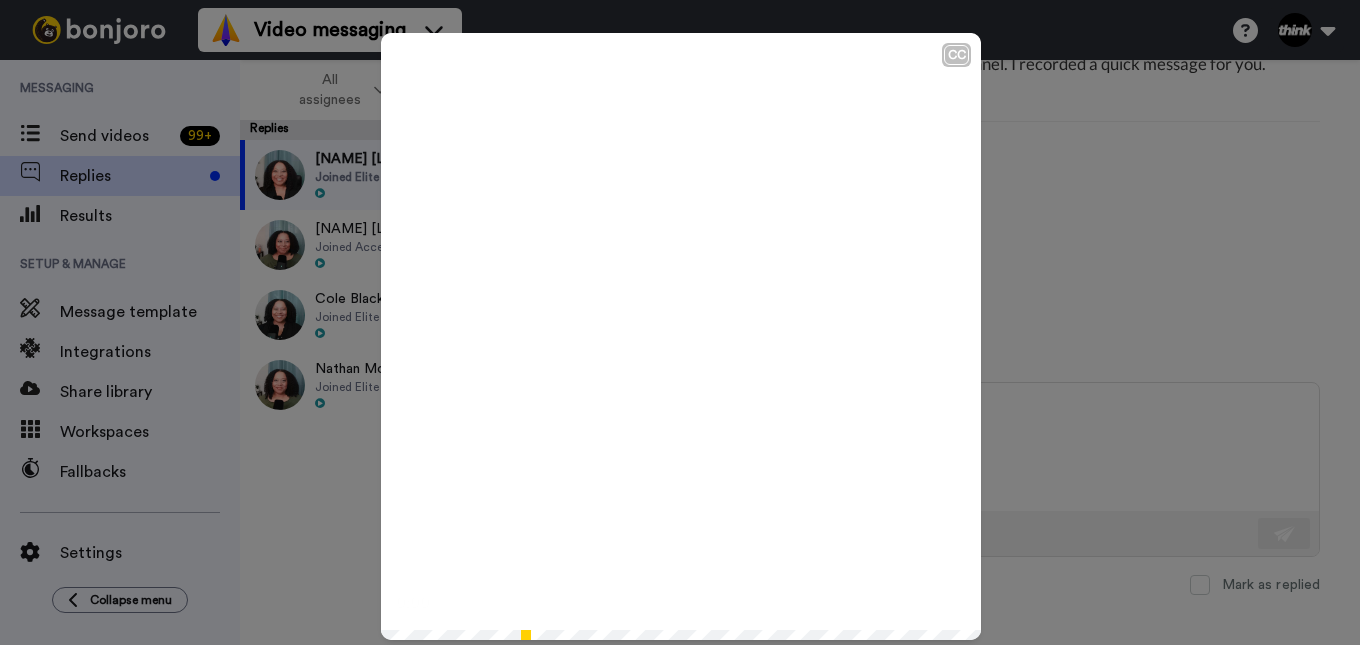 click on "Play/Pause" 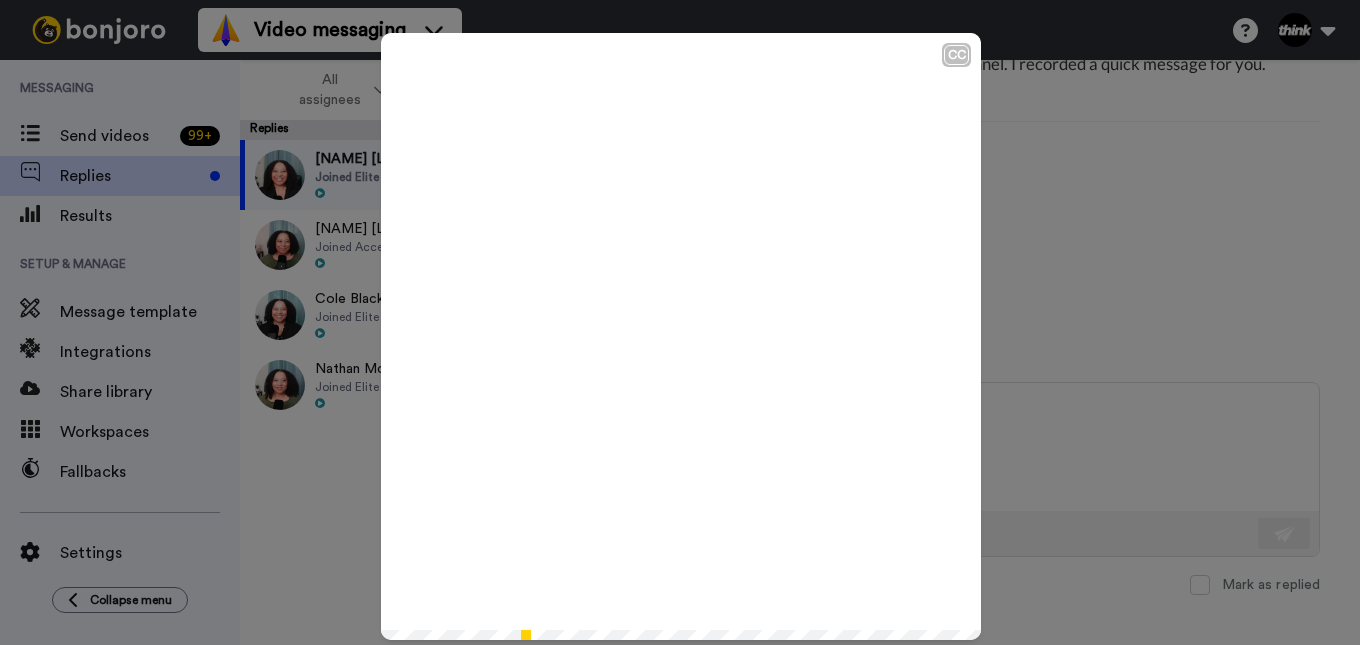 scroll, scrollTop: 26, scrollLeft: 0, axis: vertical 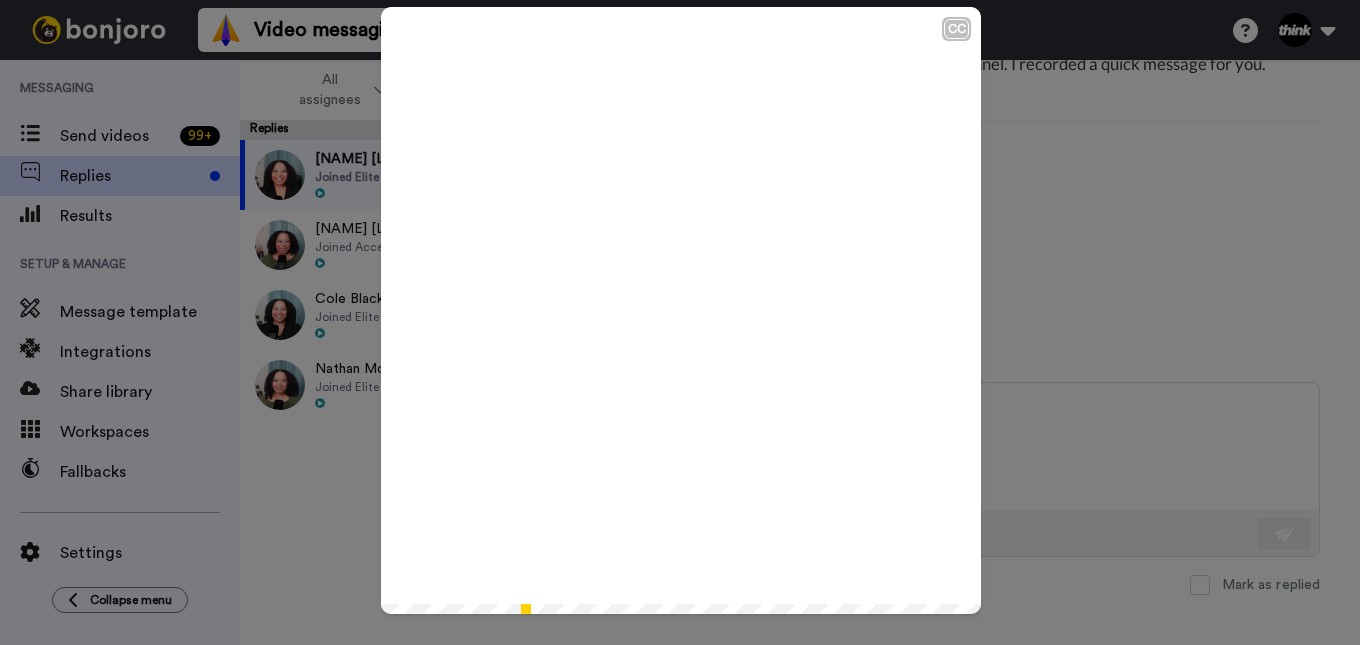 click on "CC Play/Pause  3:30 /  3:30" at bounding box center (680, 322) 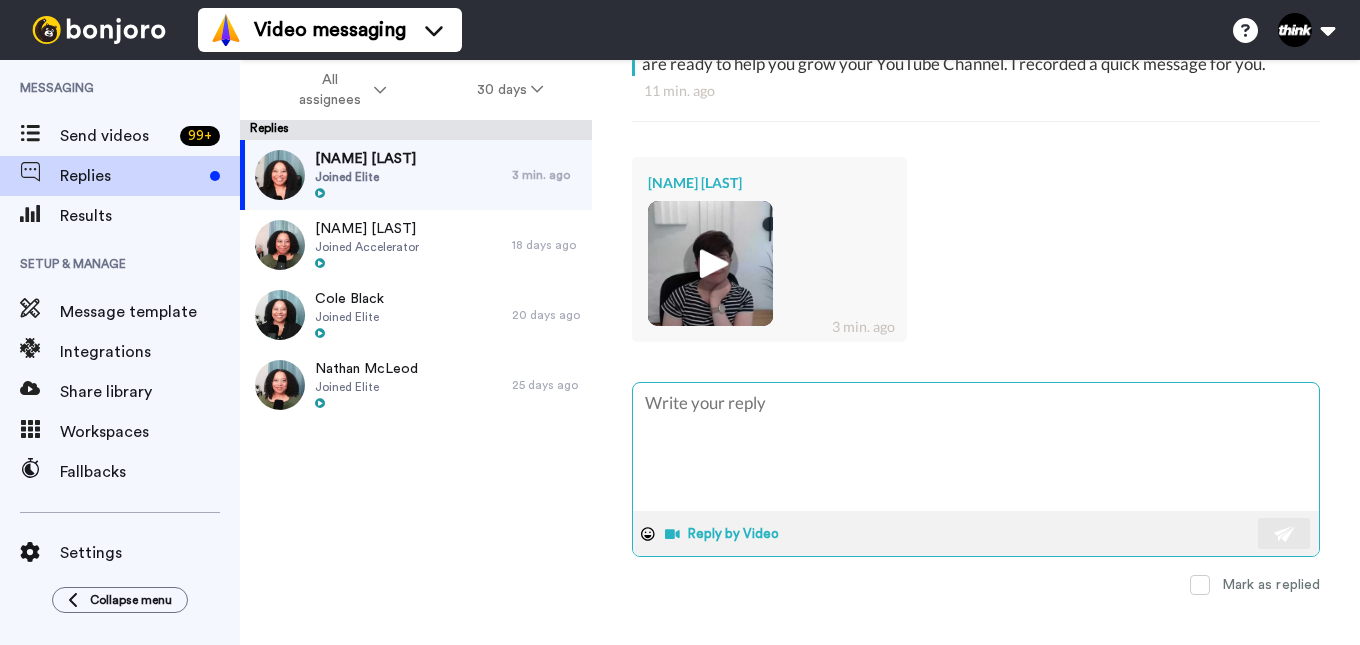 click on "Reply by Video" at bounding box center [724, 534] 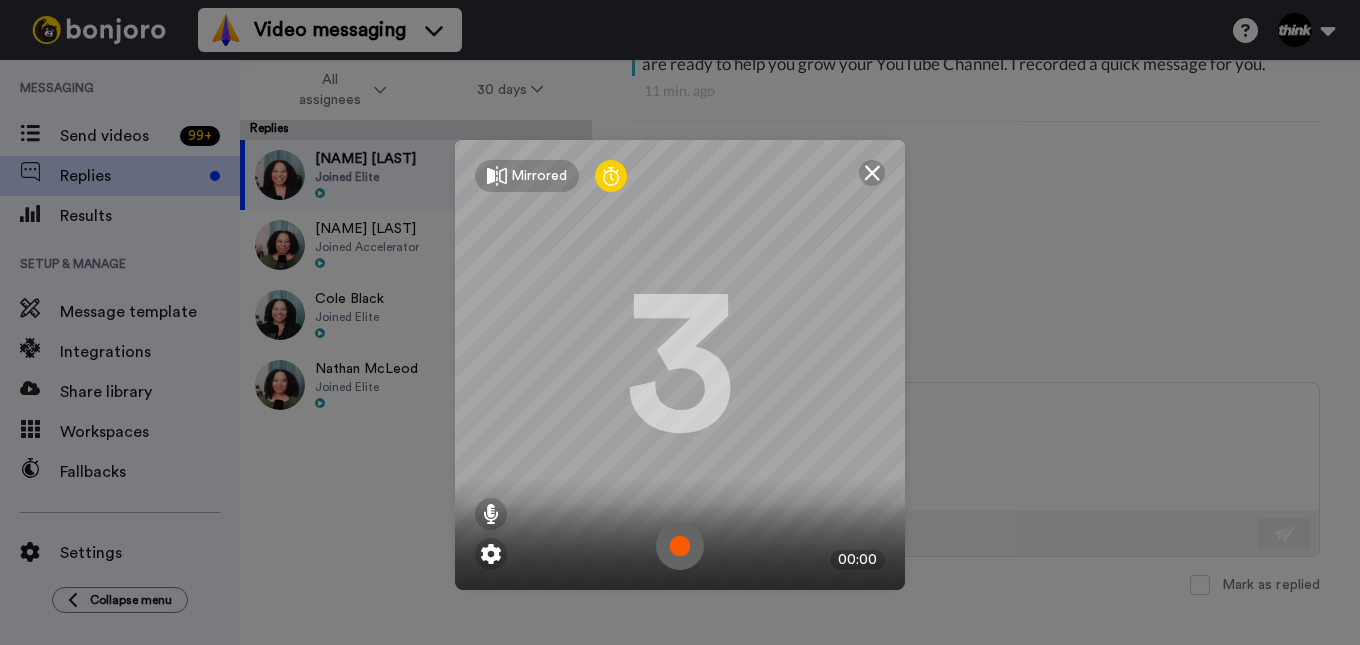 click at bounding box center (680, 546) 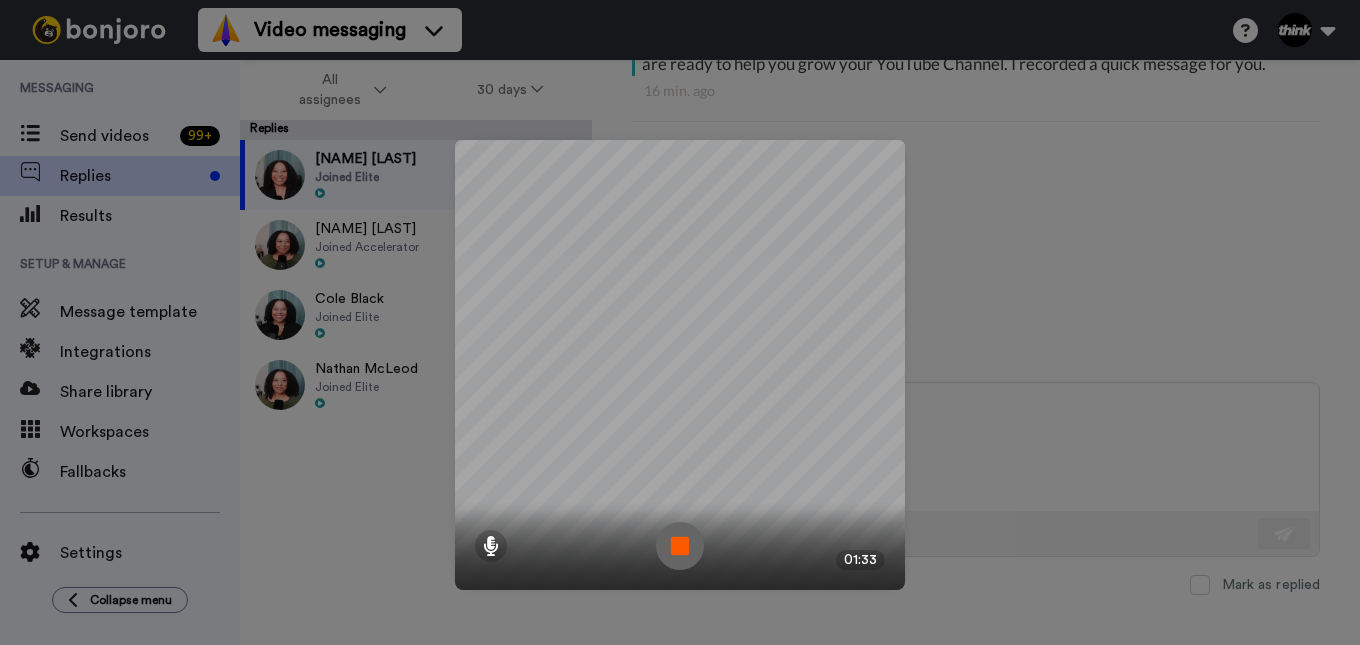 click at bounding box center (680, 546) 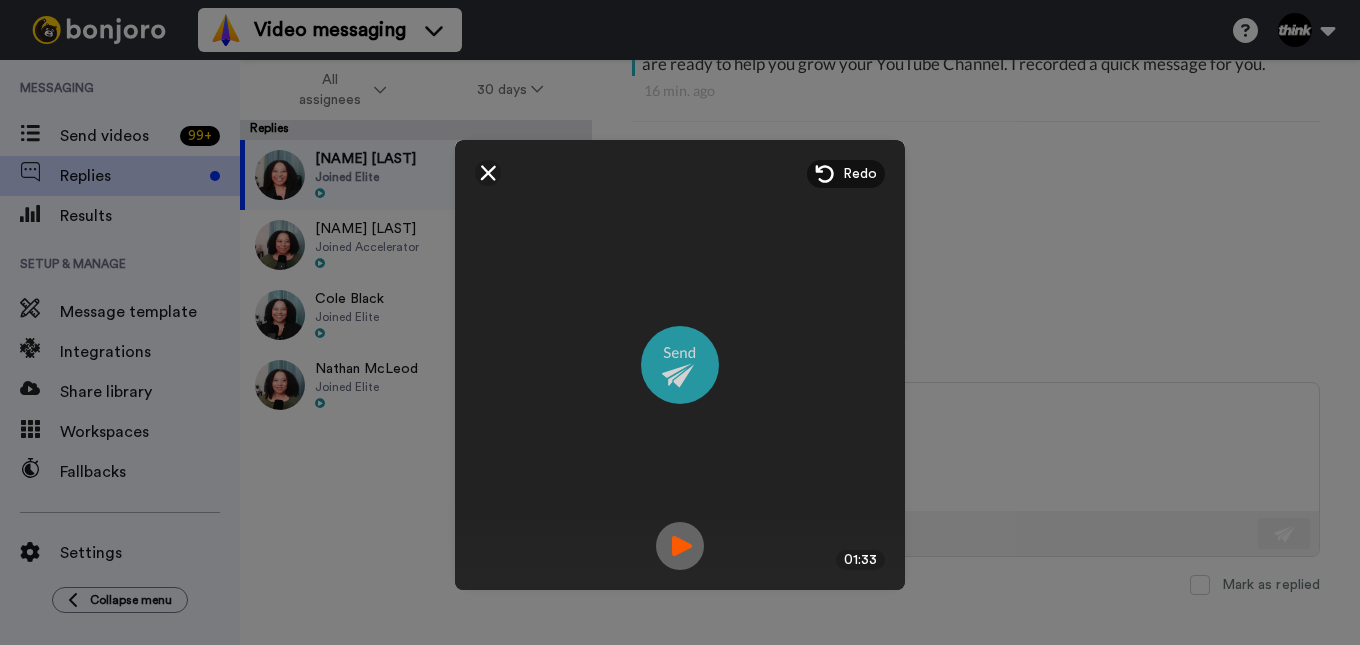 click at bounding box center (680, 365) 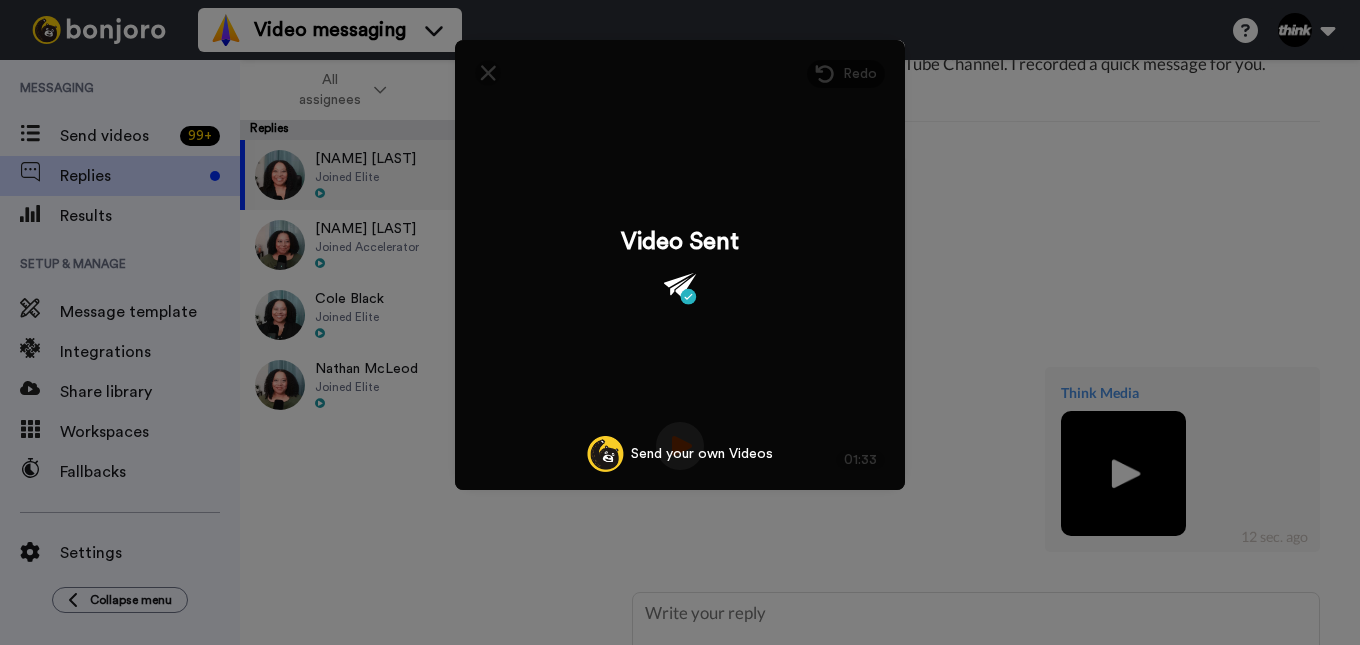 scroll, scrollTop: 105, scrollLeft: 0, axis: vertical 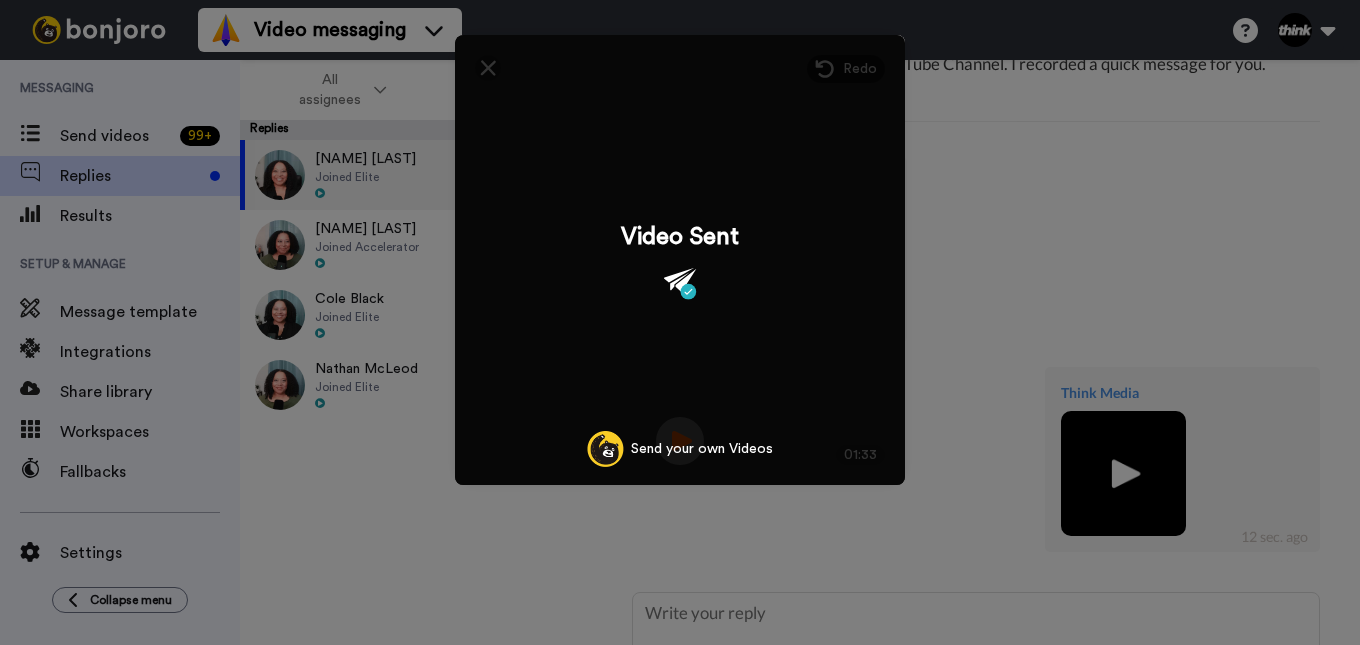 click on "Mirrored Redo 3  01:33 Video Sent Send your own Videos" at bounding box center [680, 322] 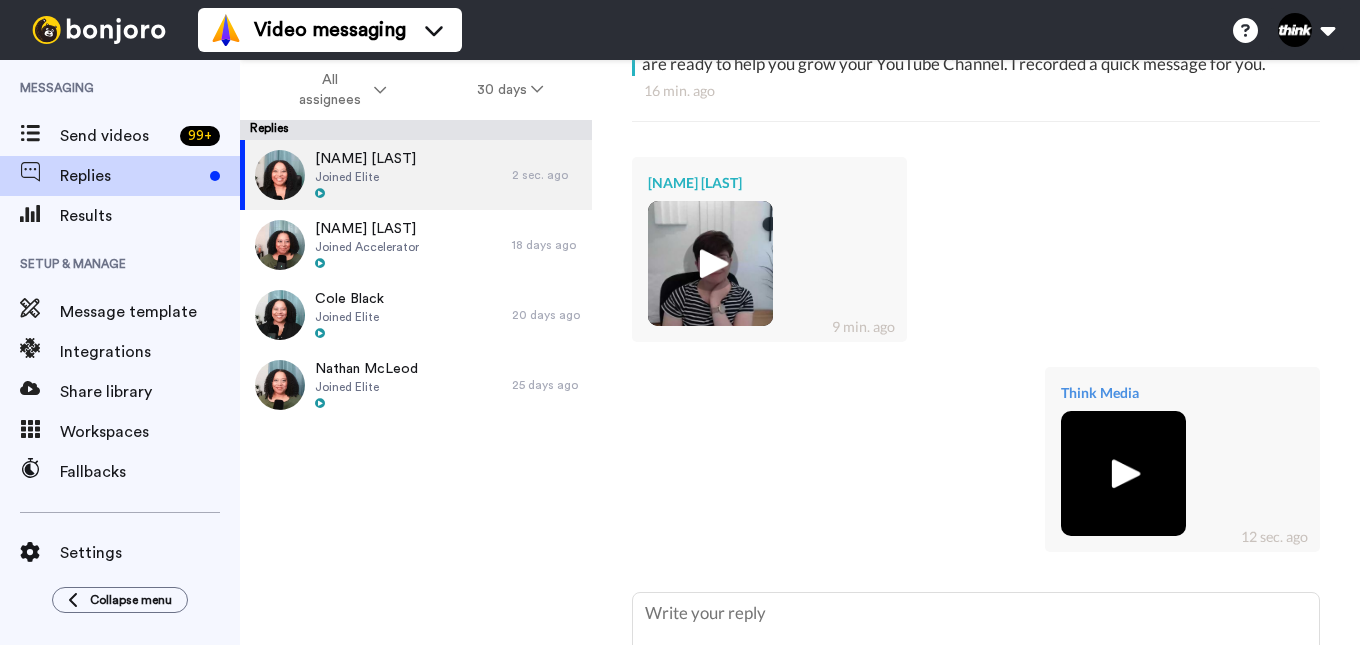 scroll, scrollTop: 630, scrollLeft: 0, axis: vertical 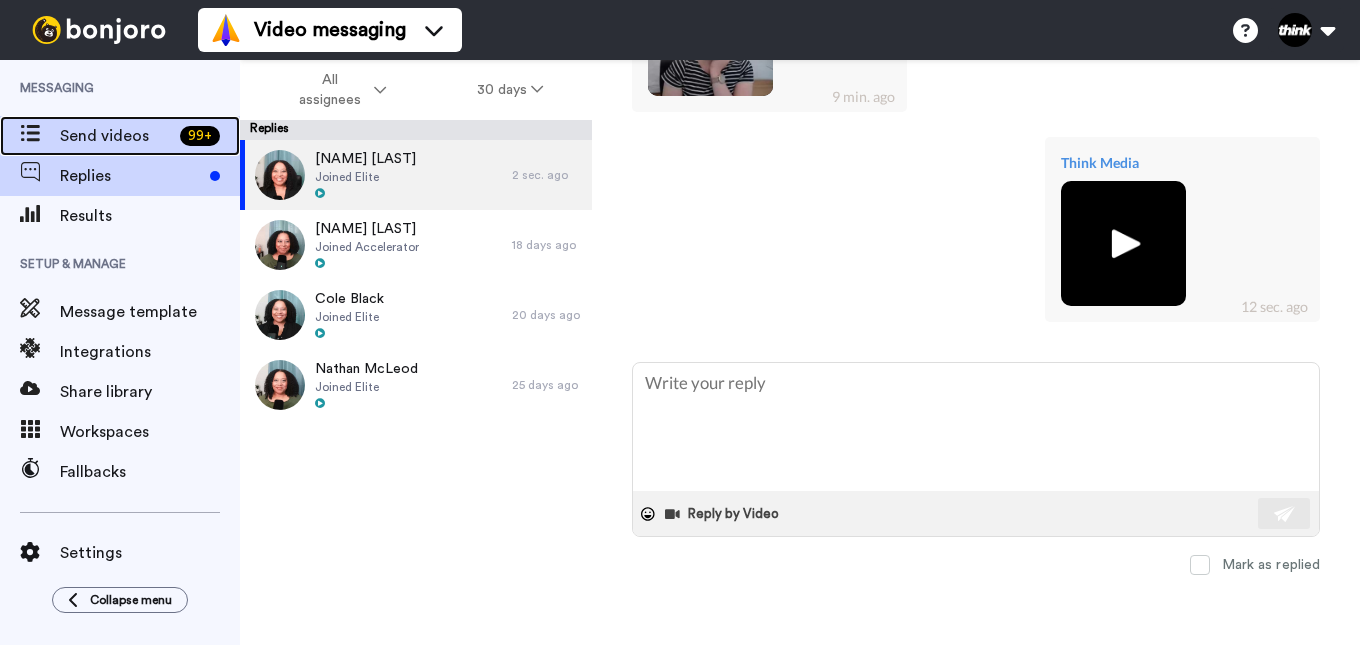 click on "Send videos" at bounding box center [116, 136] 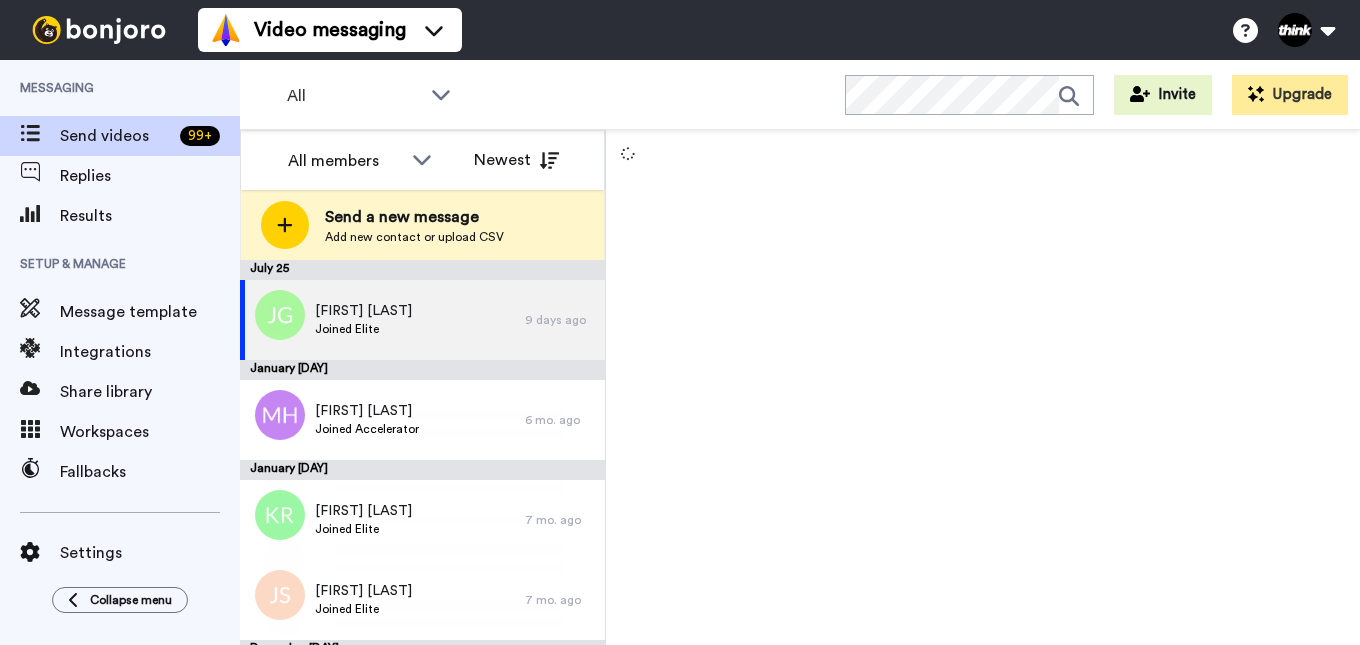 scroll, scrollTop: 0, scrollLeft: 0, axis: both 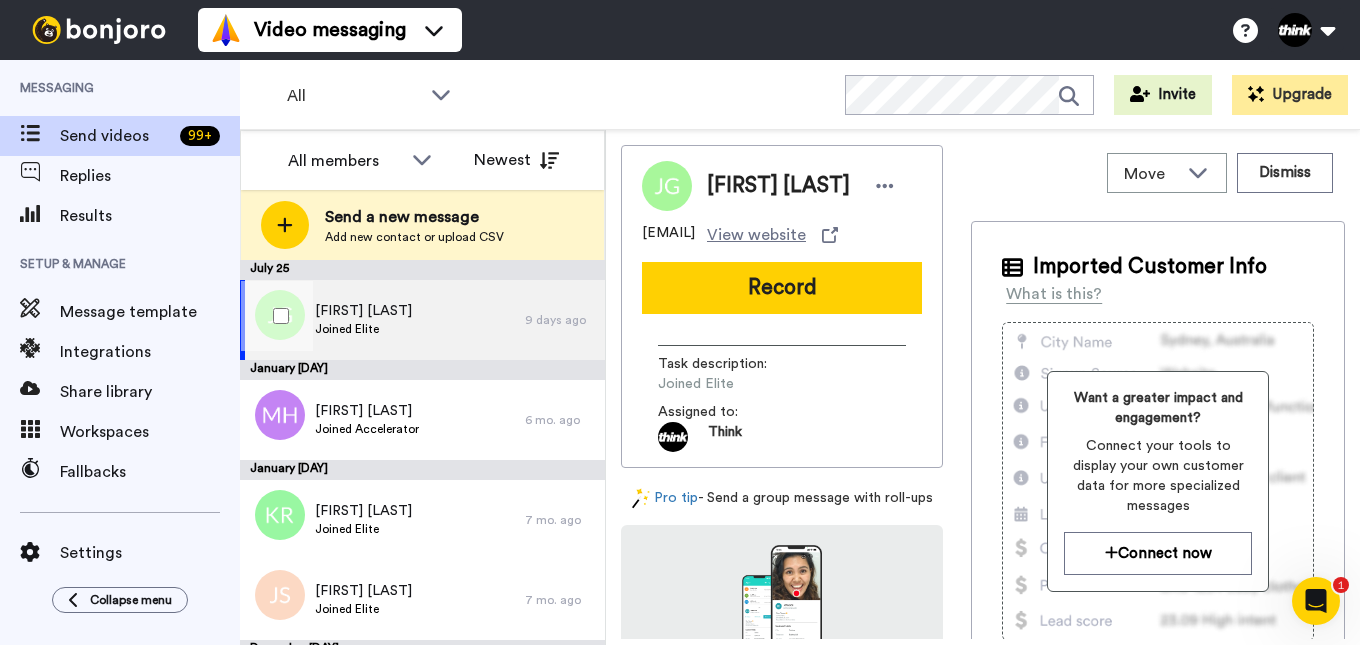 click on "Judith Goyette Joined Elite" at bounding box center [382, 320] 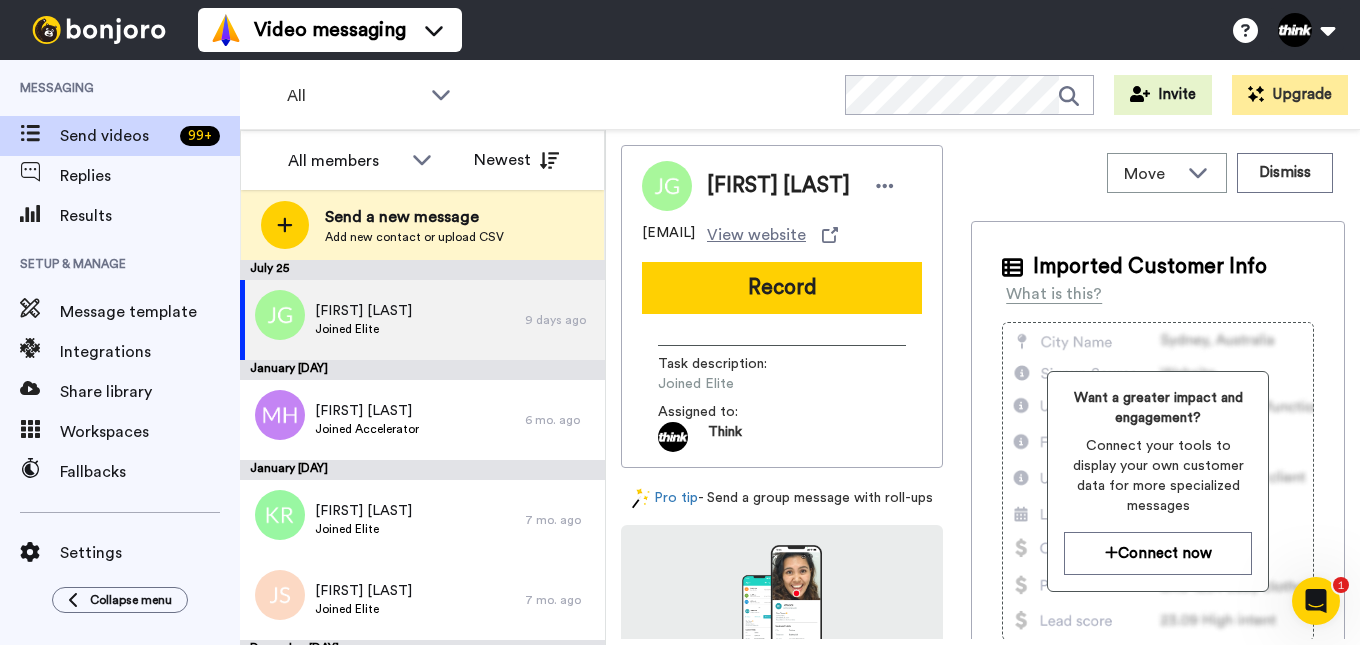 drag, startPoint x: 844, startPoint y: 234, endPoint x: 640, endPoint y: 231, distance: 204.02206 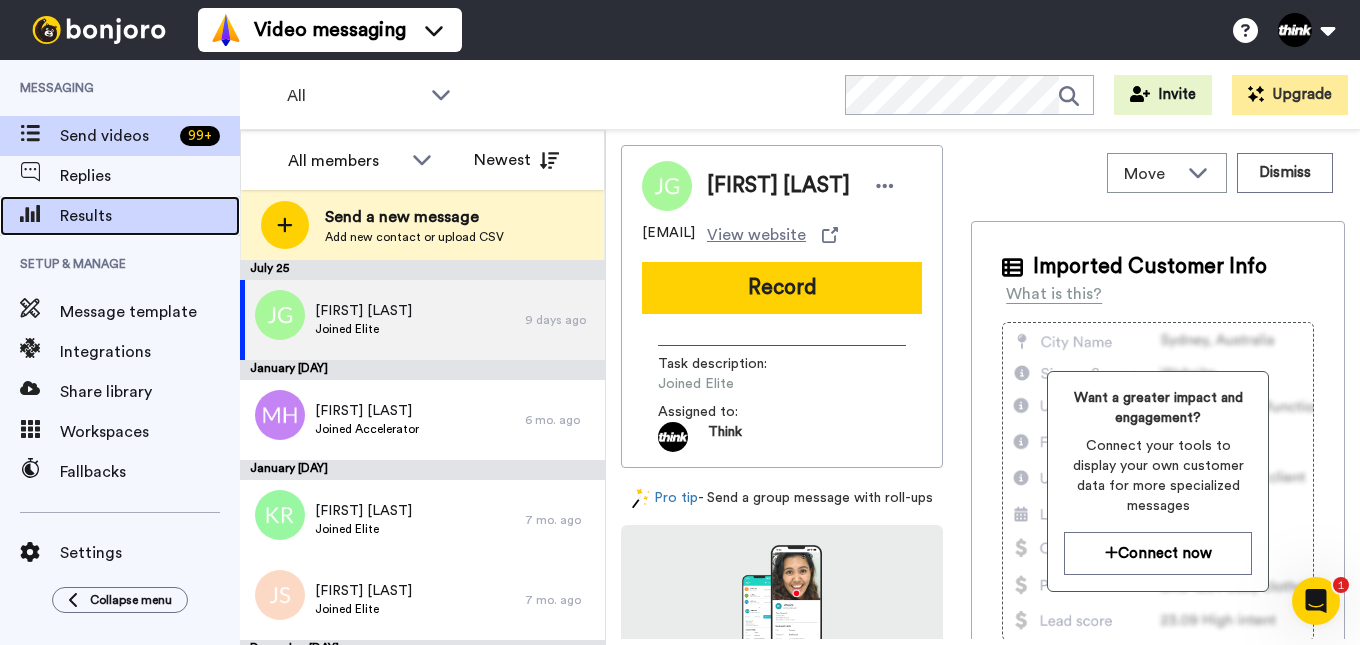 click on "Results" at bounding box center (150, 216) 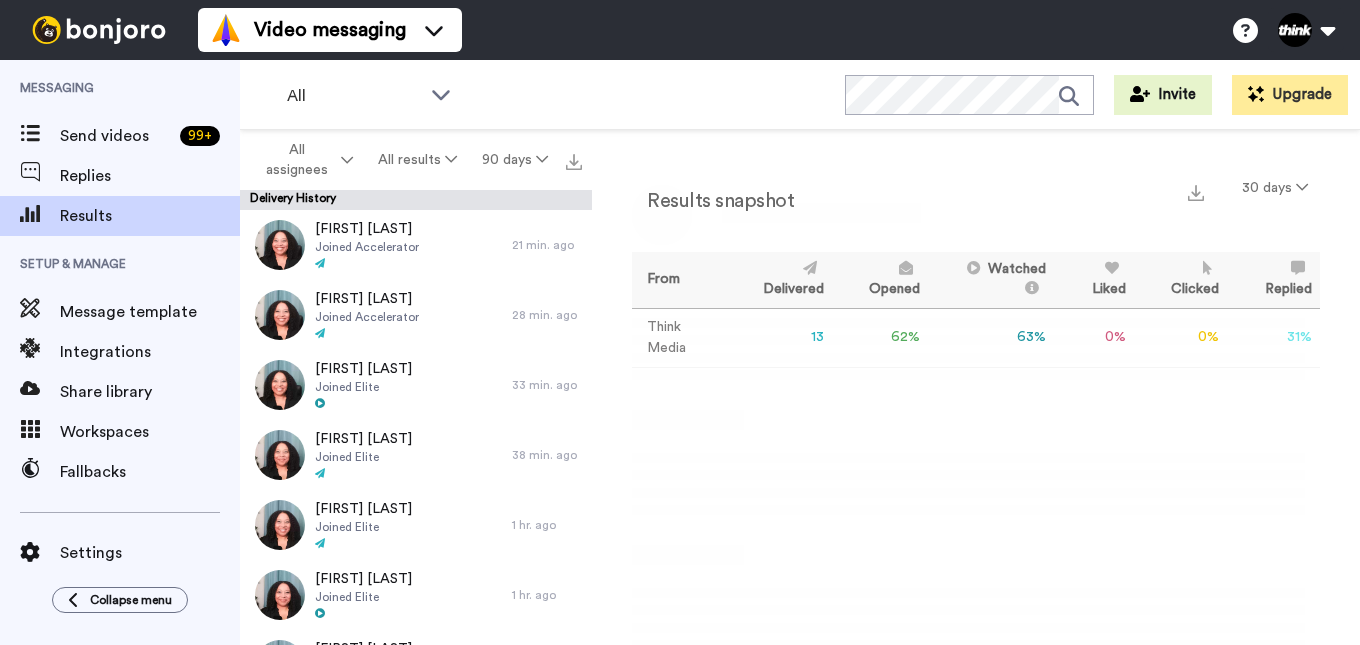 scroll, scrollTop: 0, scrollLeft: 0, axis: both 